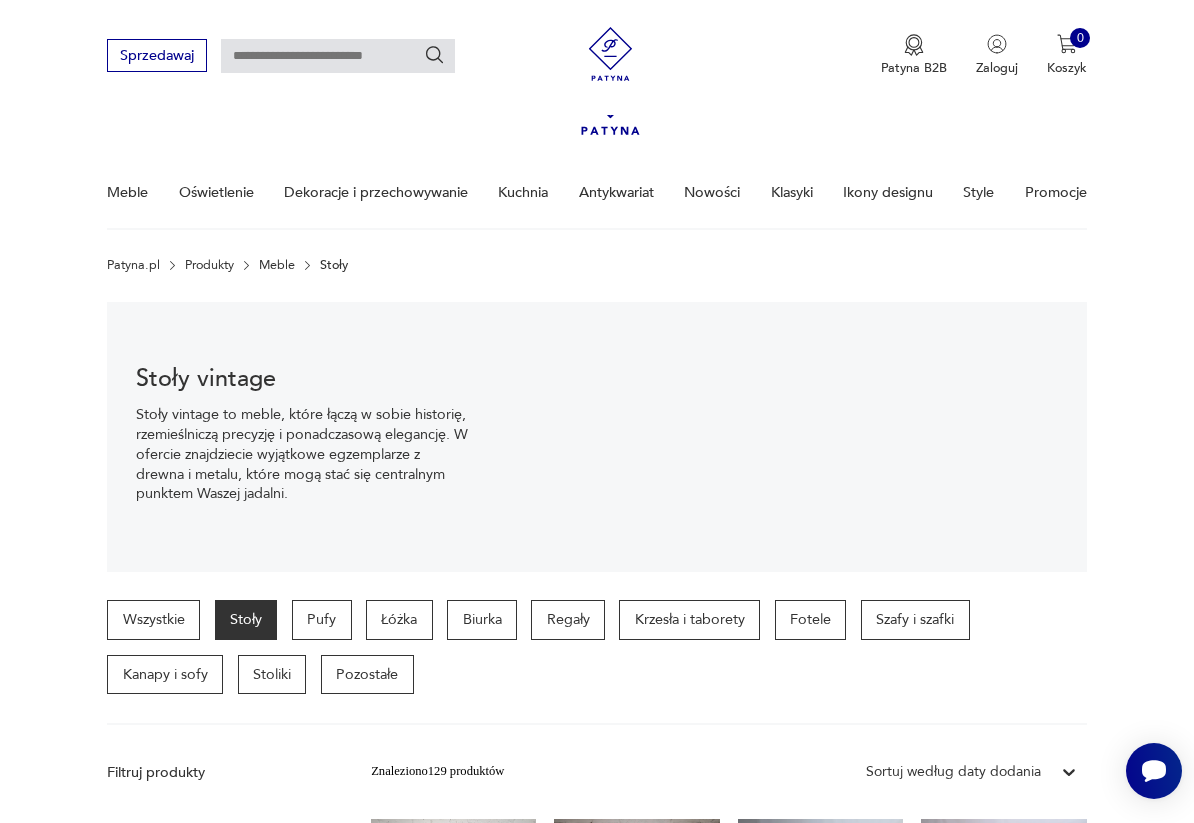 scroll, scrollTop: 191, scrollLeft: 0, axis: vertical 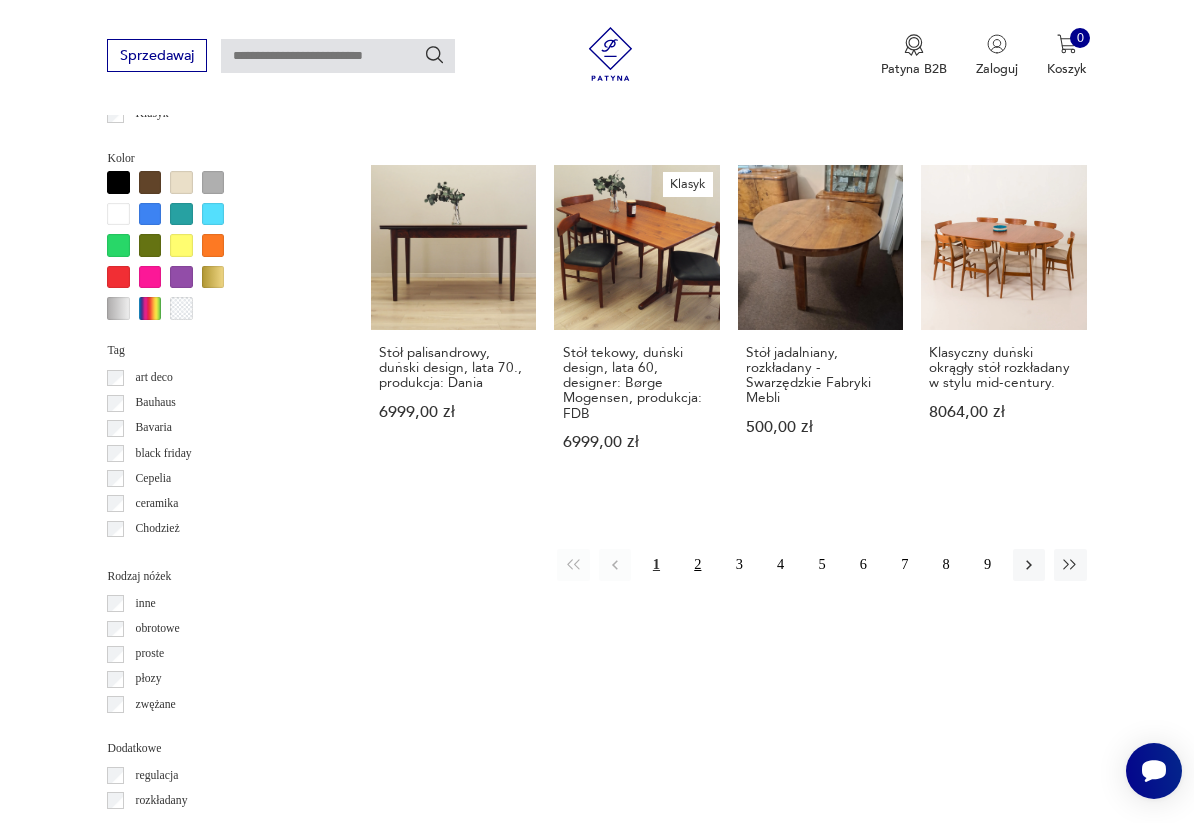 click on "2" at bounding box center (698, 565) 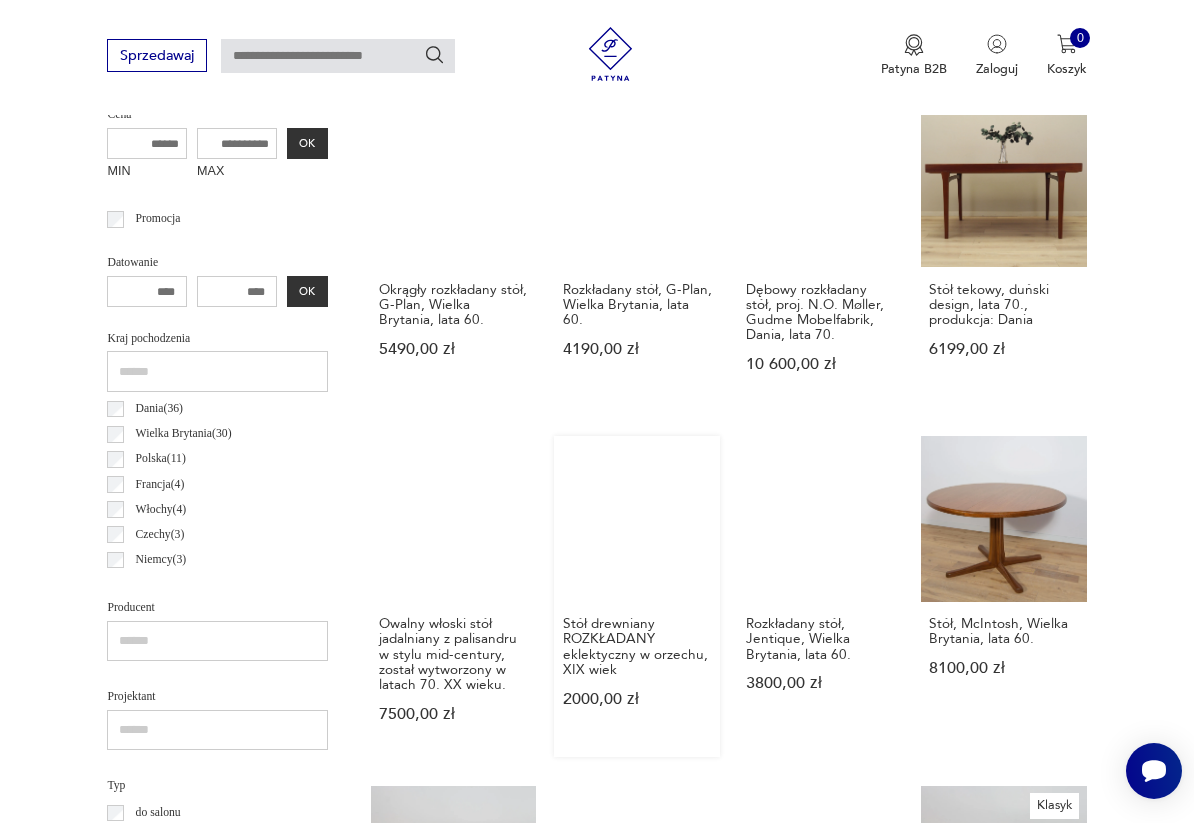 scroll, scrollTop: 731, scrollLeft: 0, axis: vertical 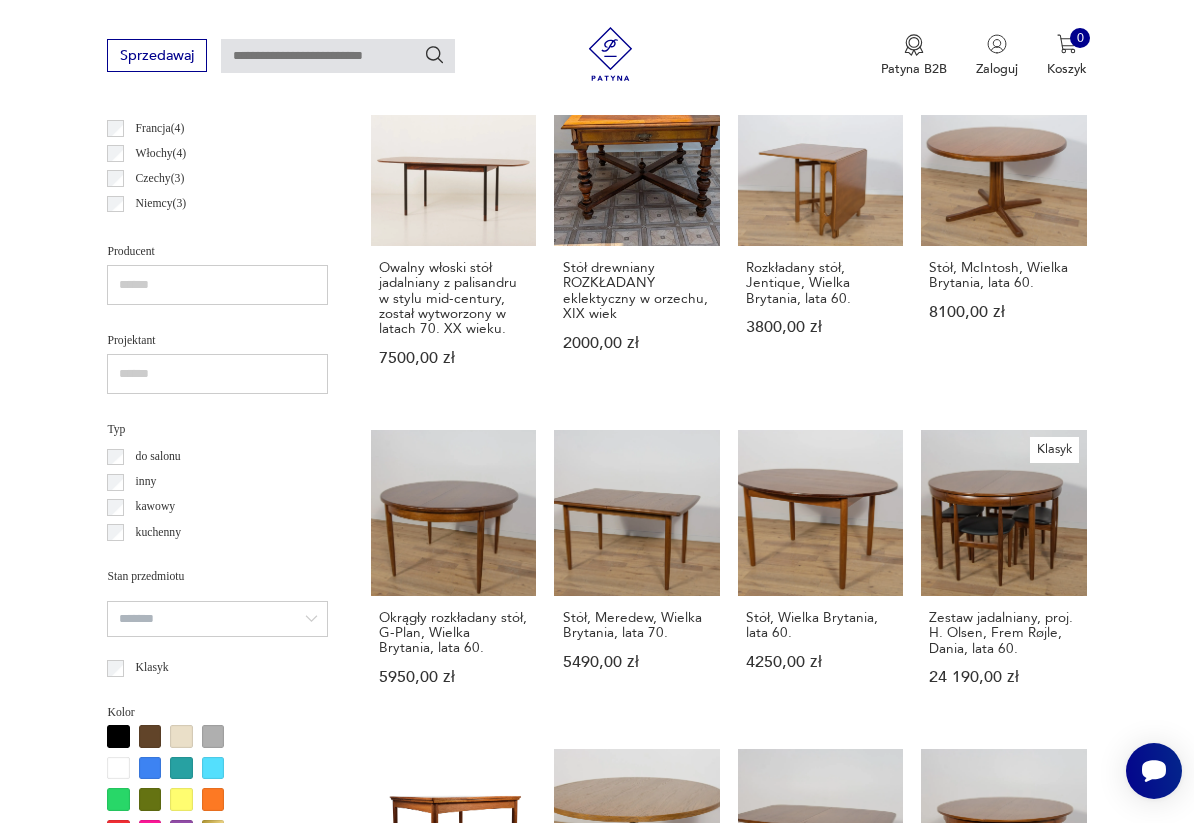click on "do salonu" at bounding box center [158, 457] 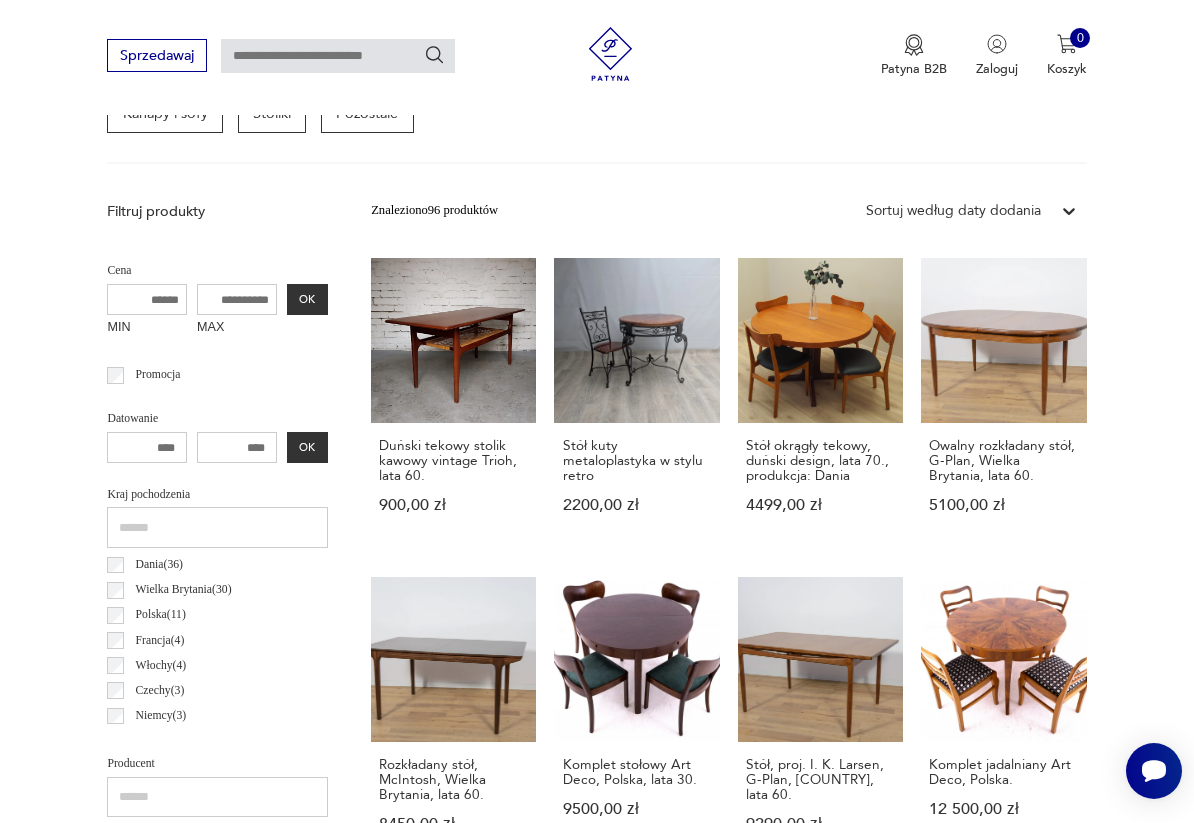 scroll, scrollTop: 586, scrollLeft: 0, axis: vertical 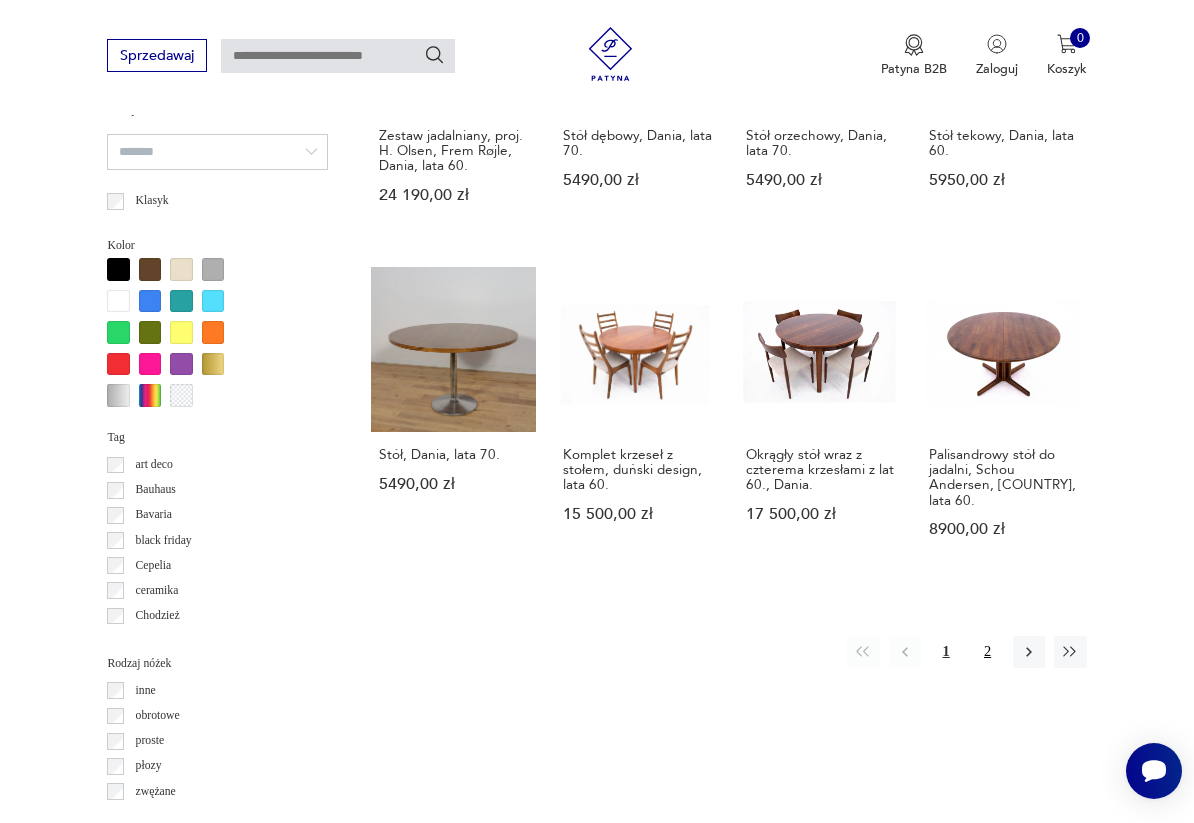 click on "2" at bounding box center [987, 652] 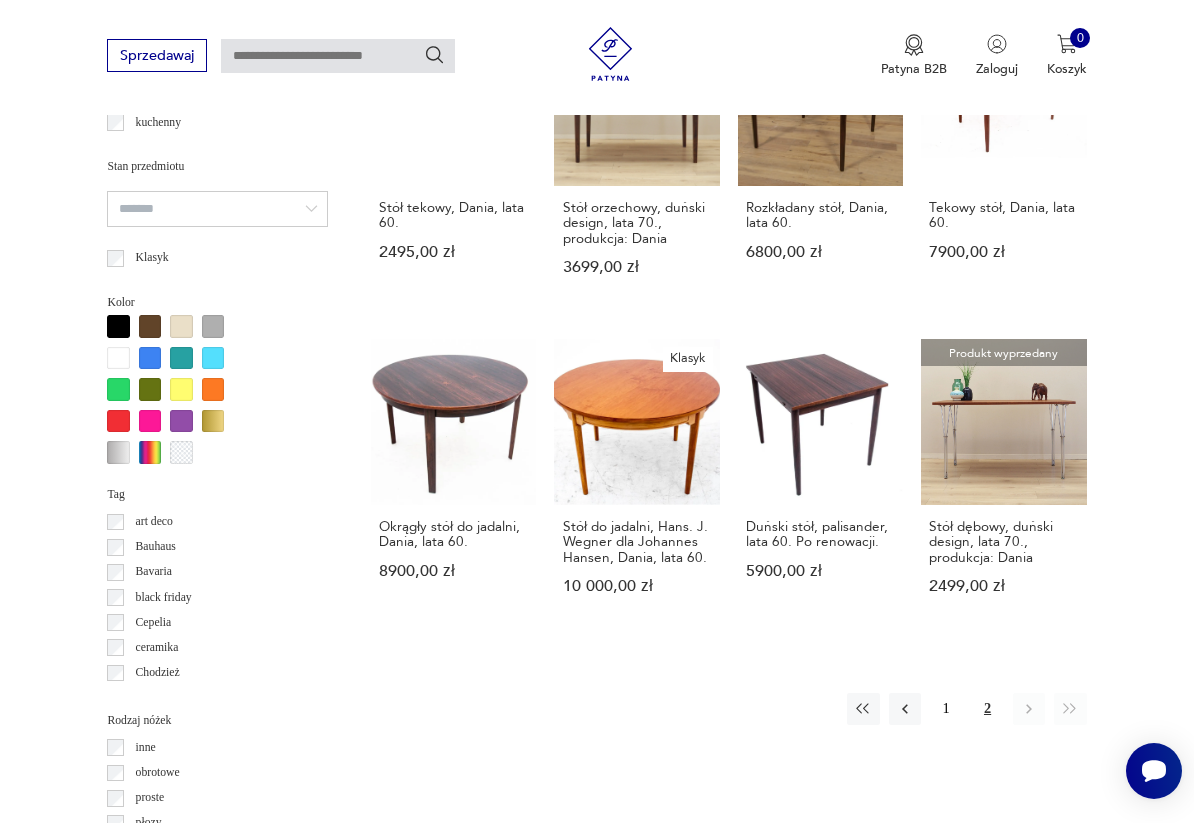 scroll, scrollTop: 1554, scrollLeft: 0, axis: vertical 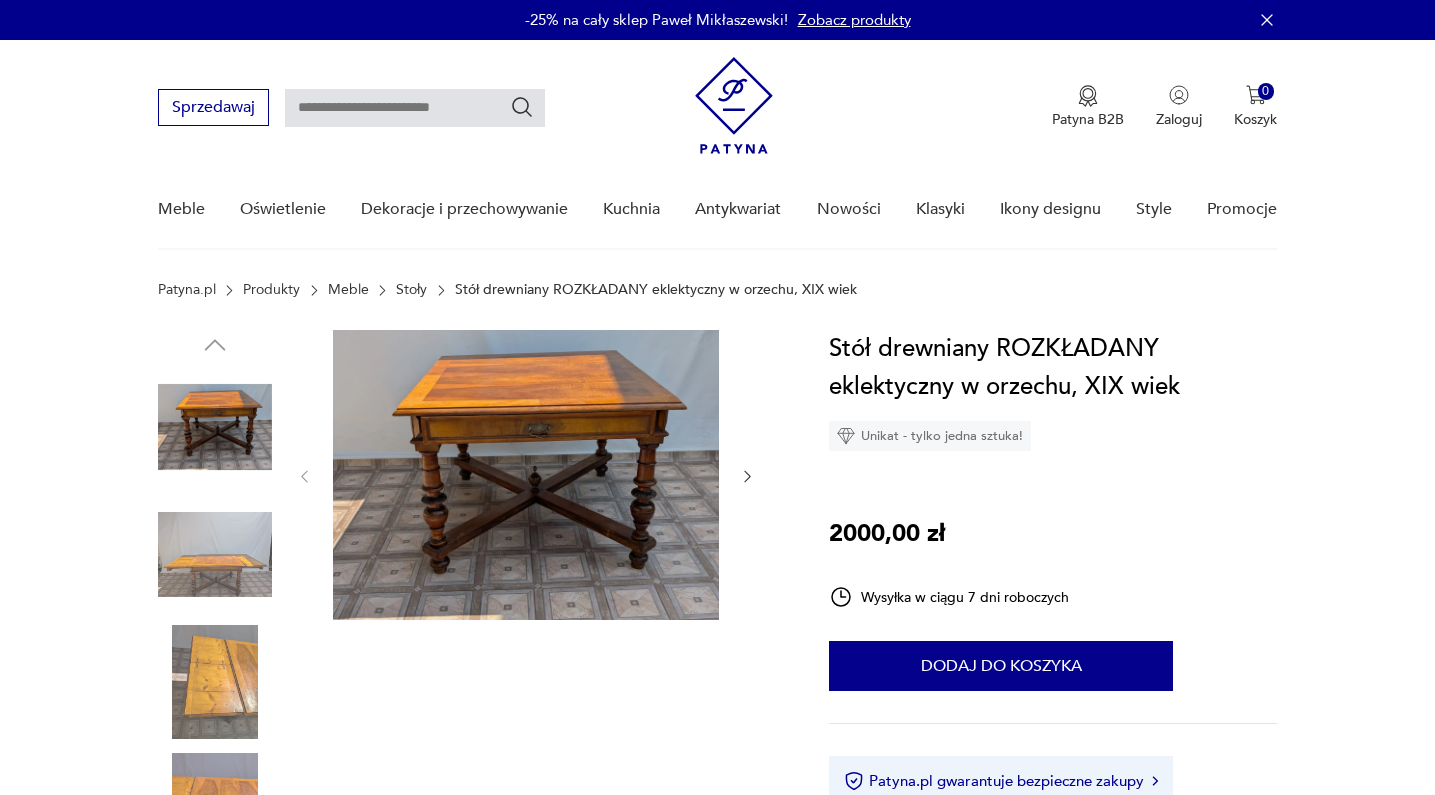 click at bounding box center (526, 475) 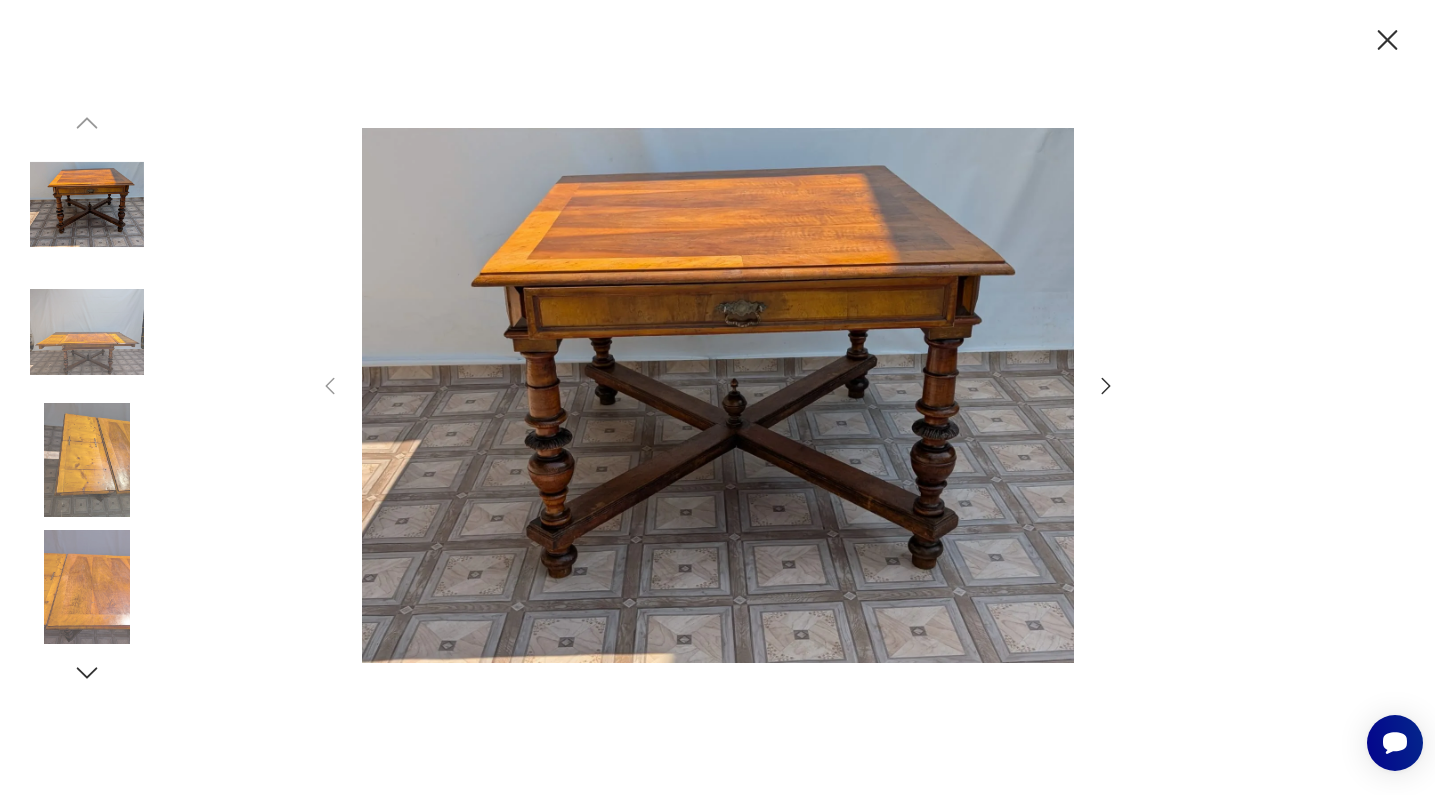 scroll, scrollTop: 0, scrollLeft: 0, axis: both 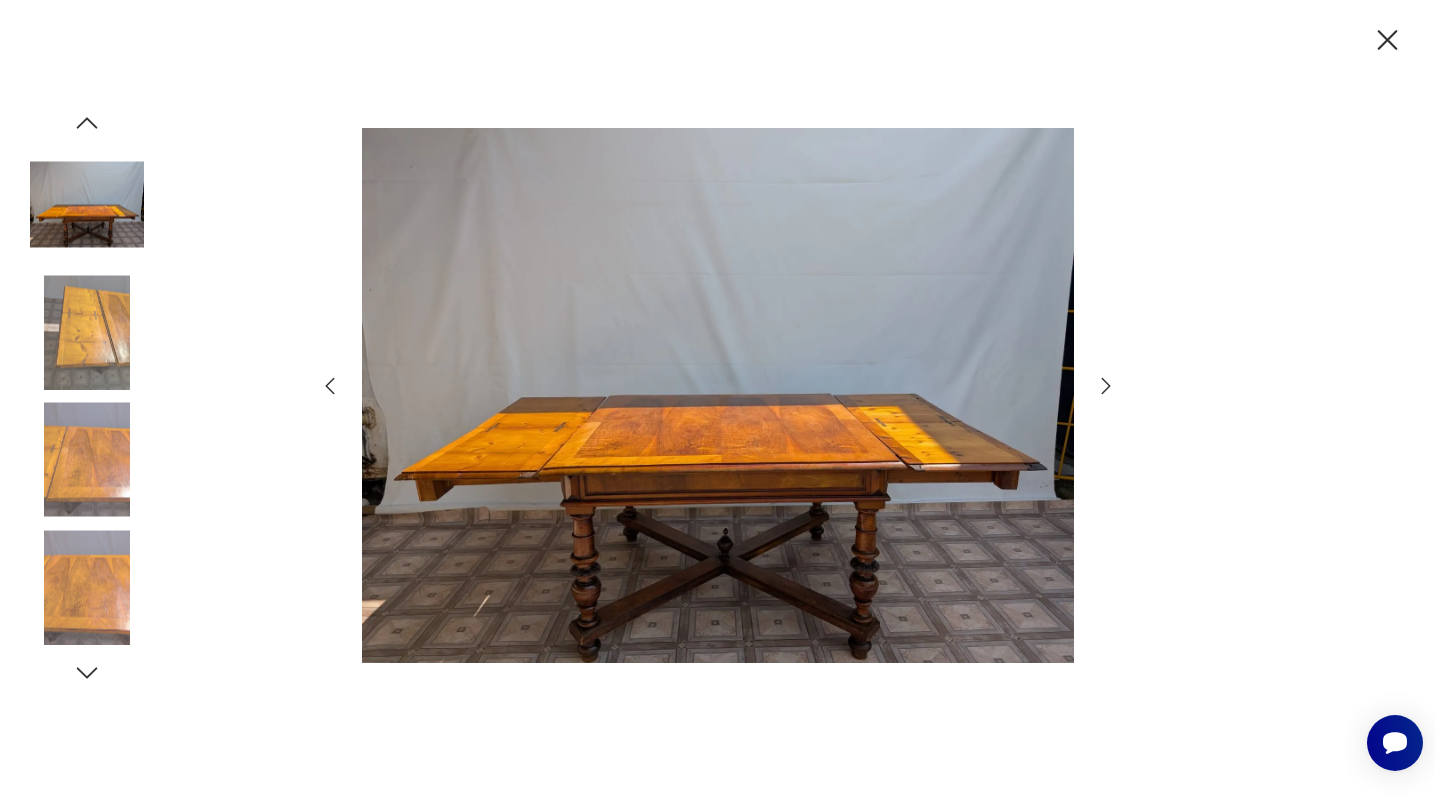 click 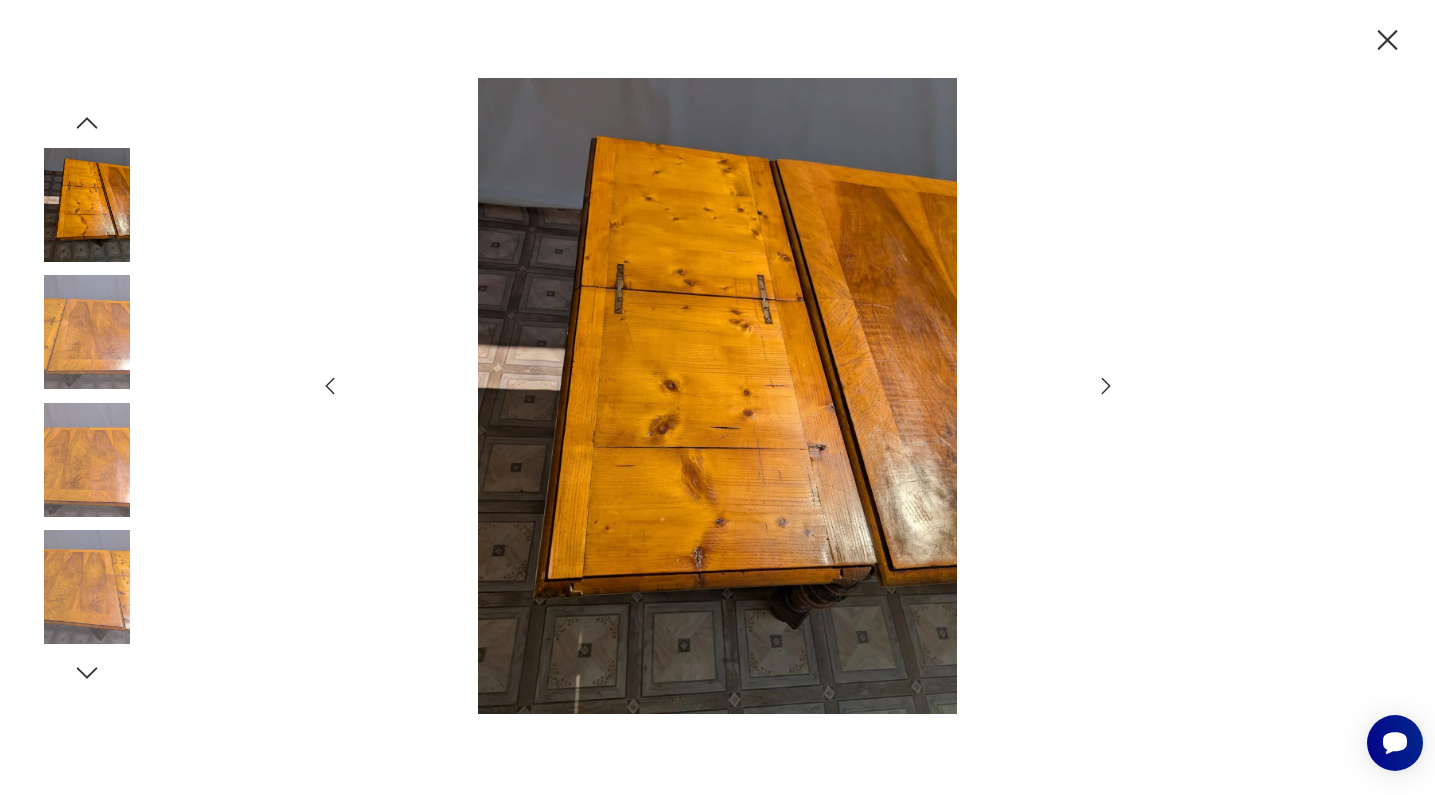 click 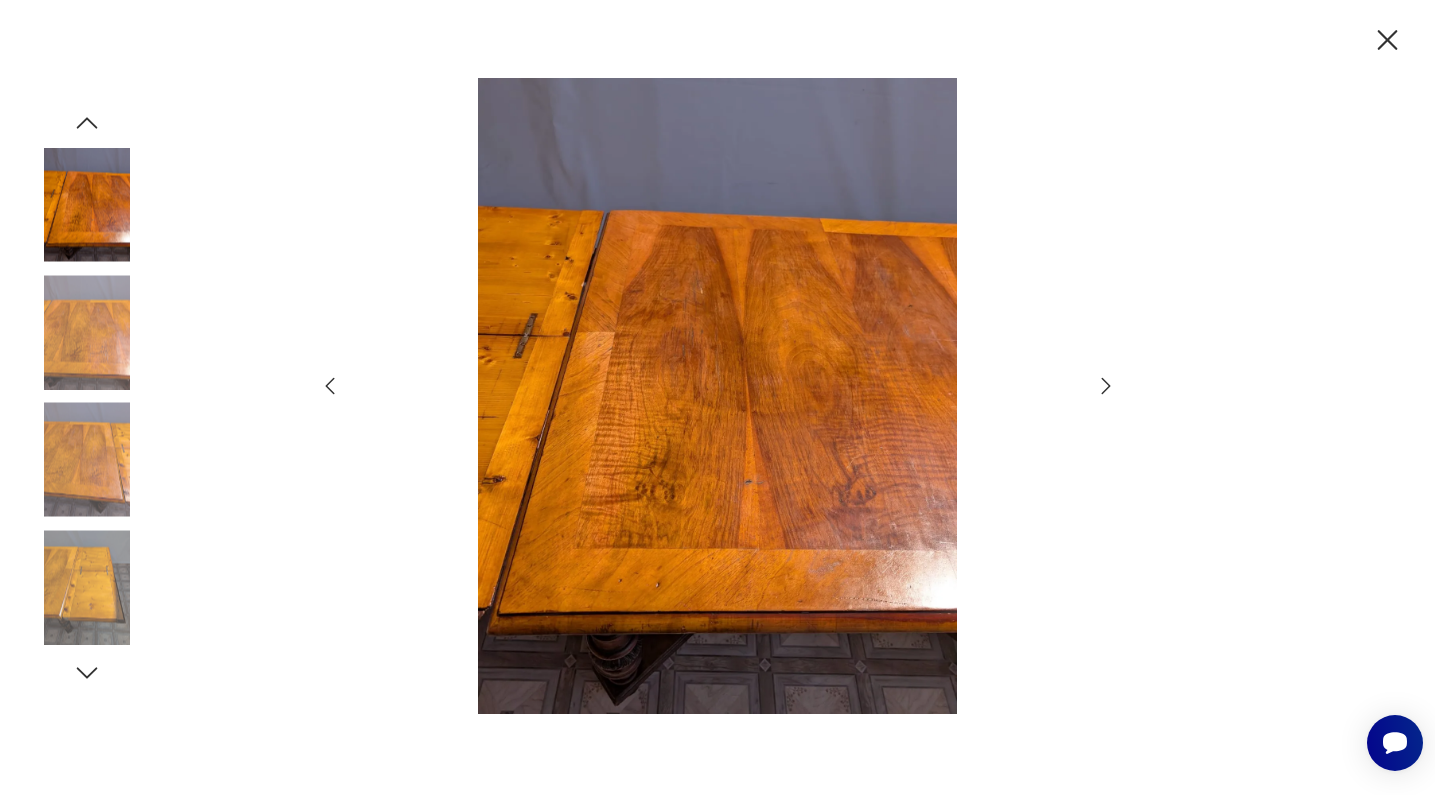 click 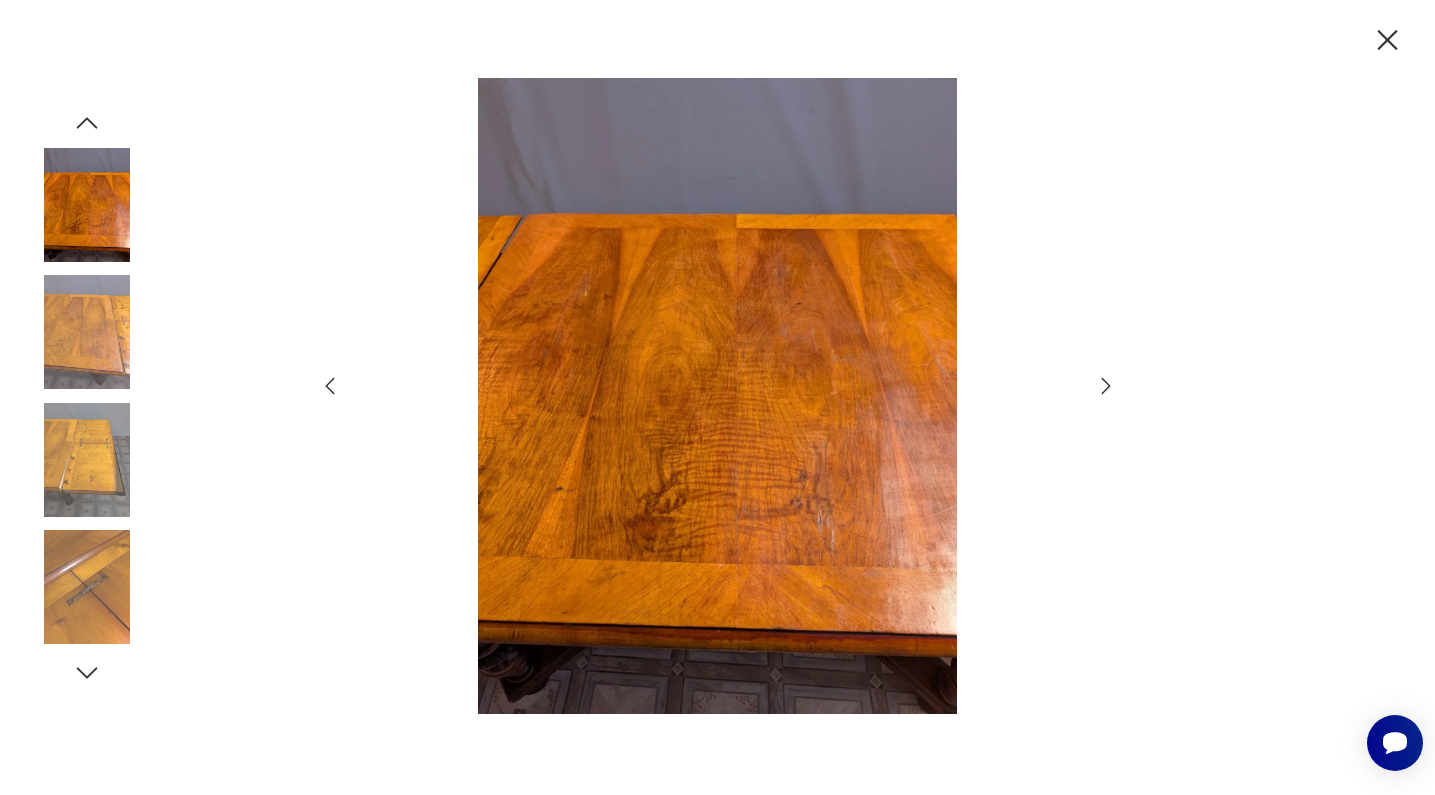 click 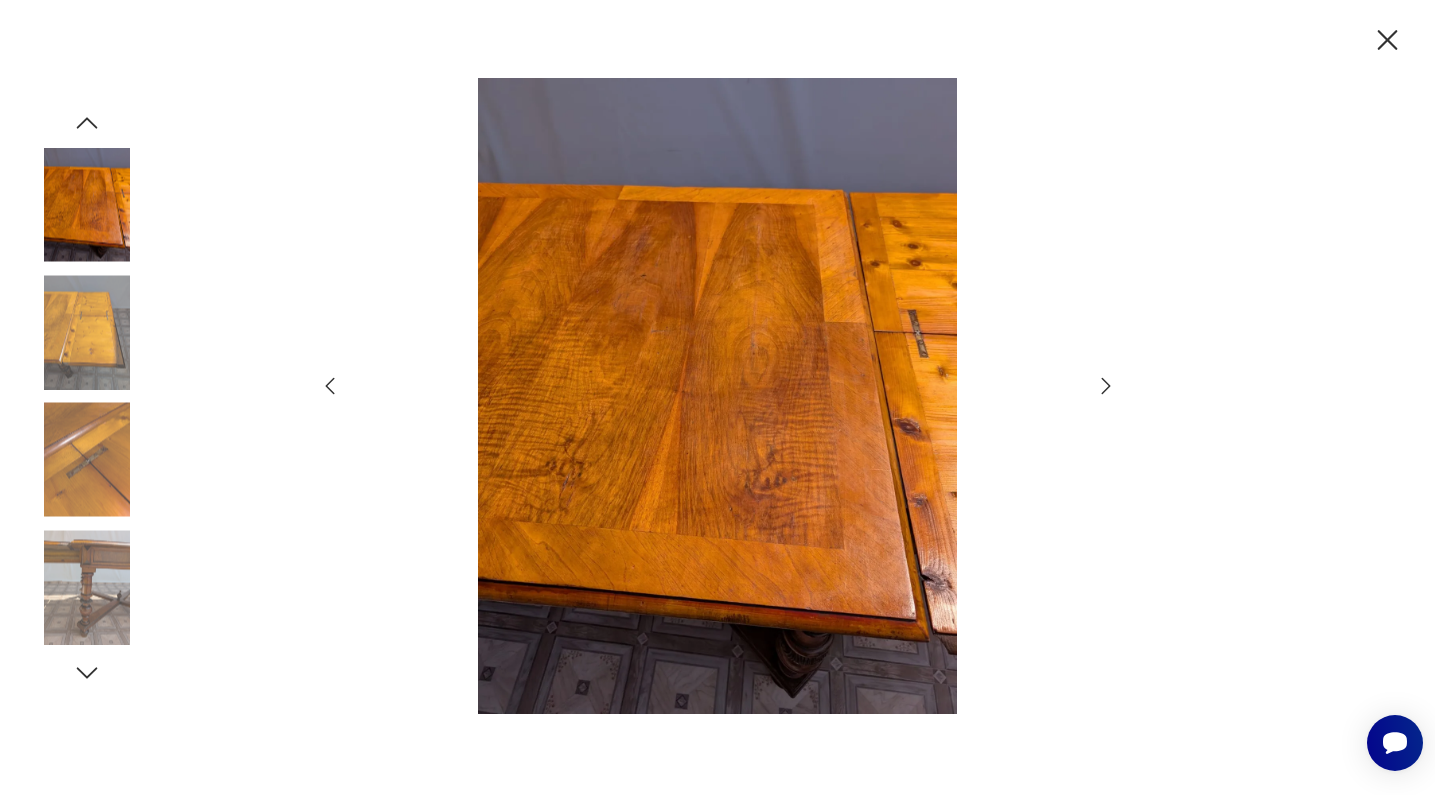 click 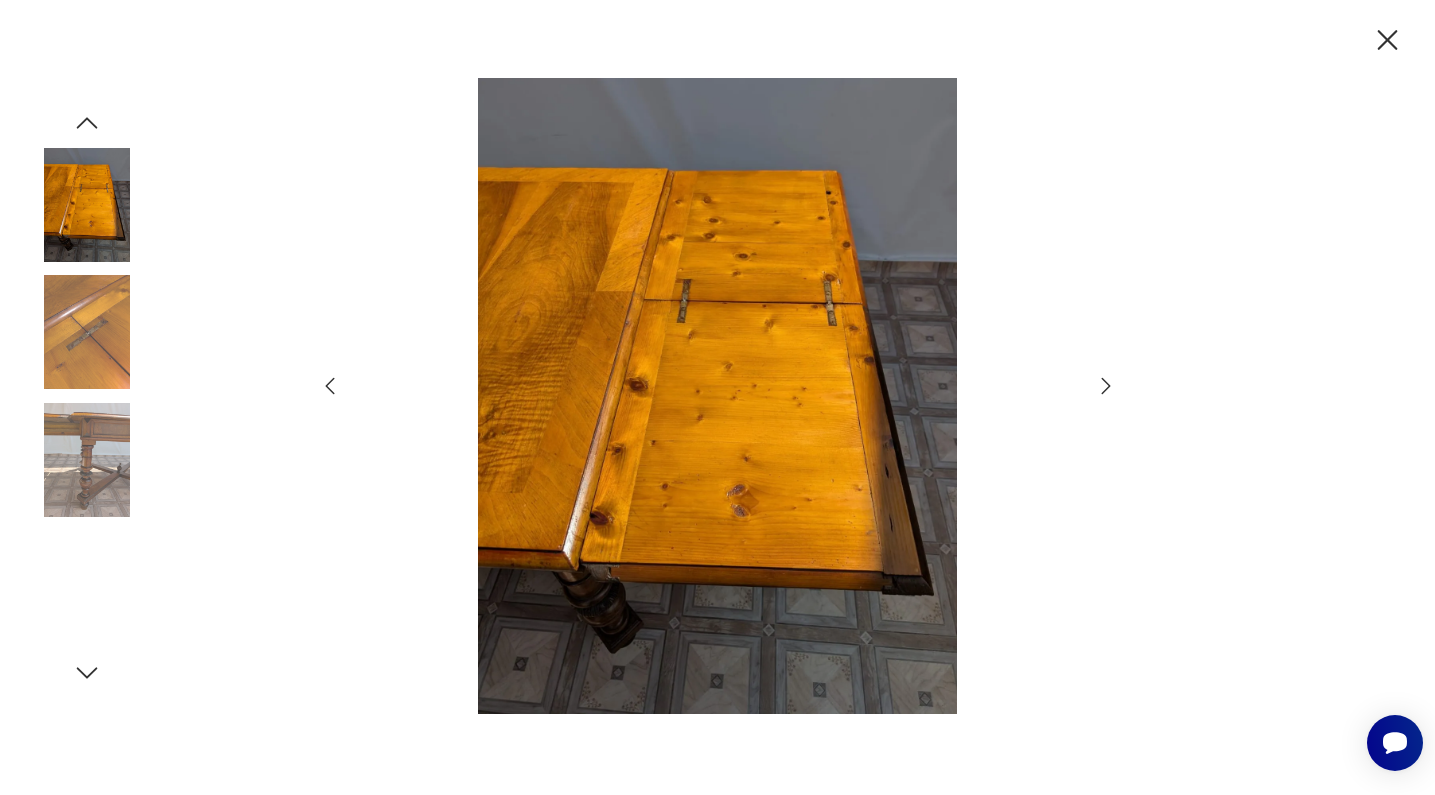 click 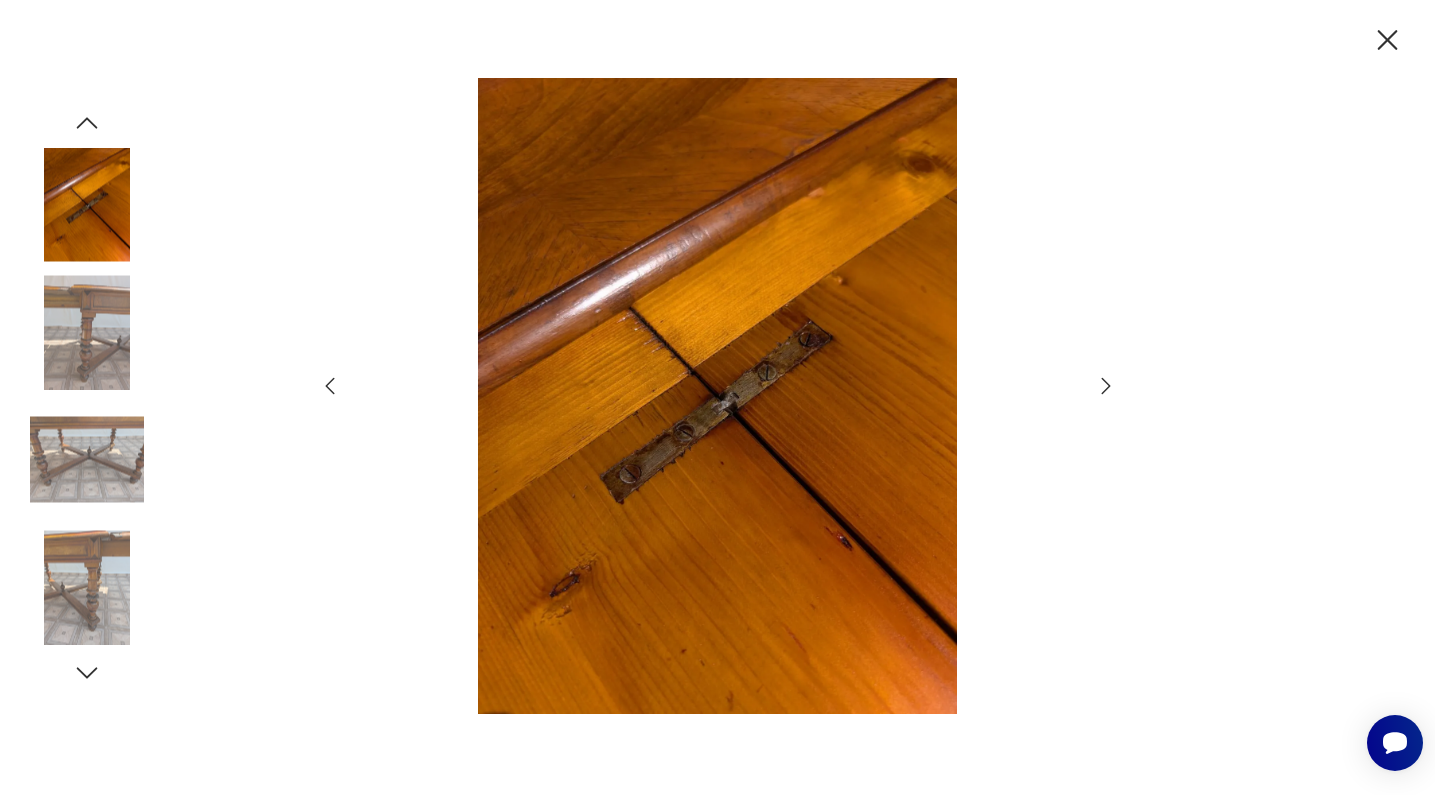 click 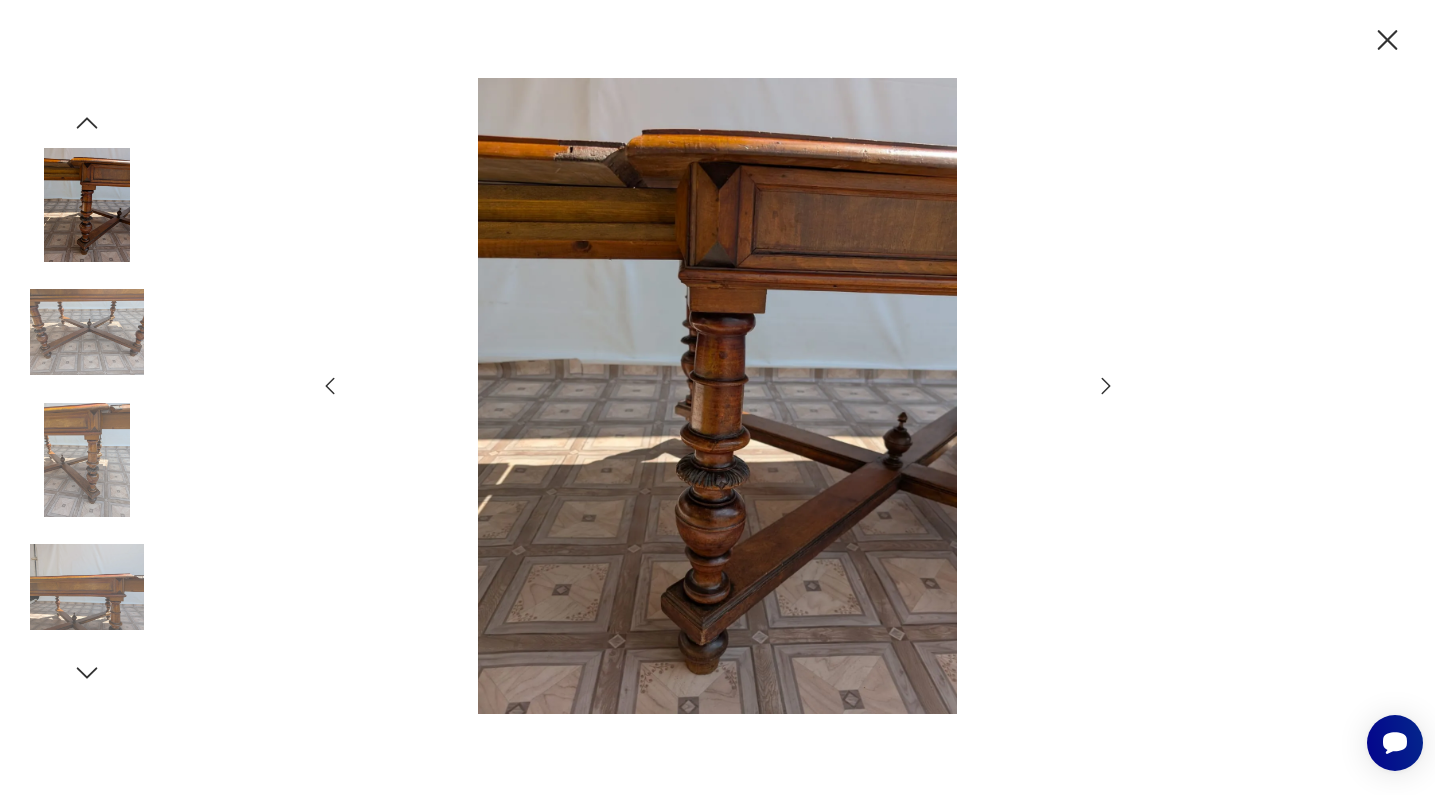 click 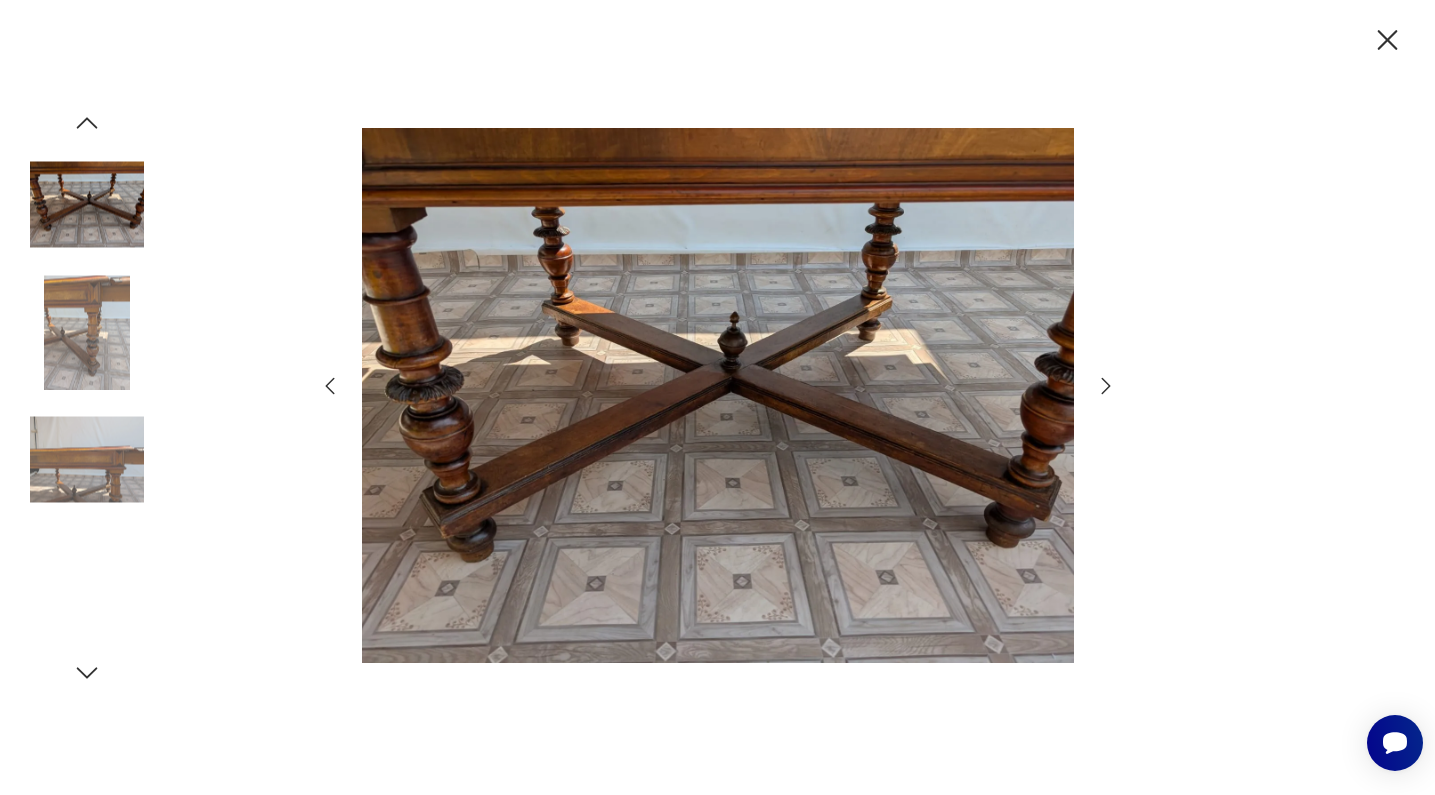 click 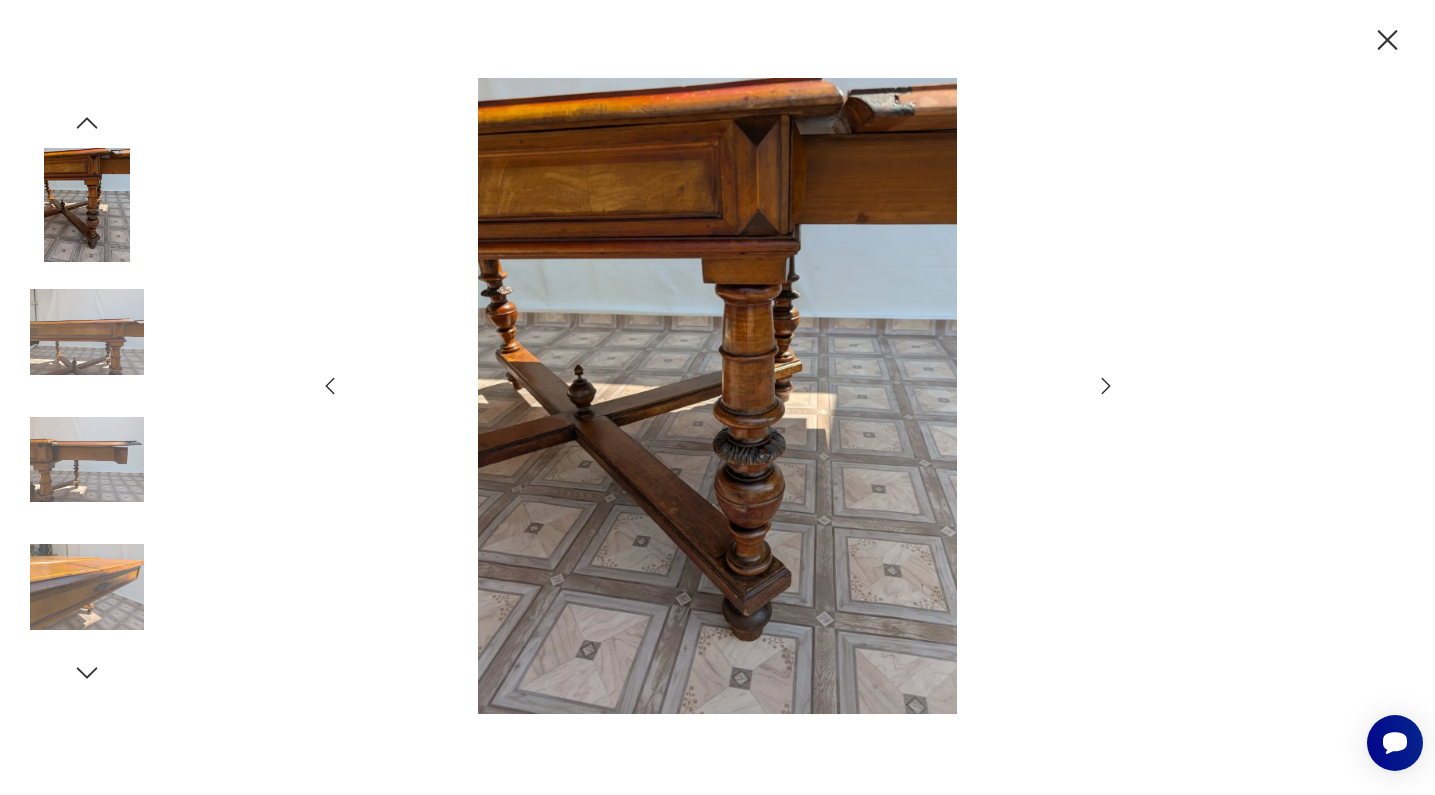 click 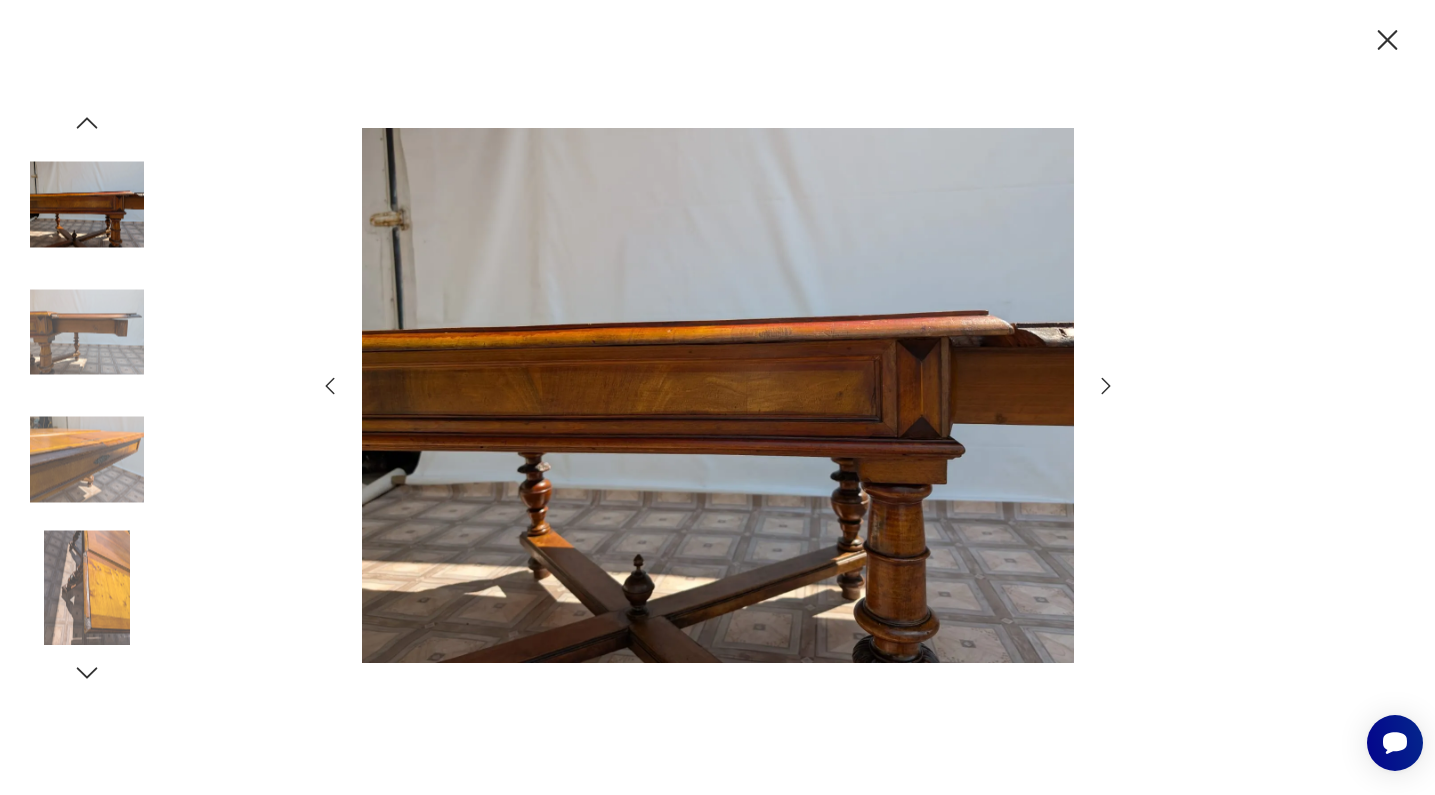 click 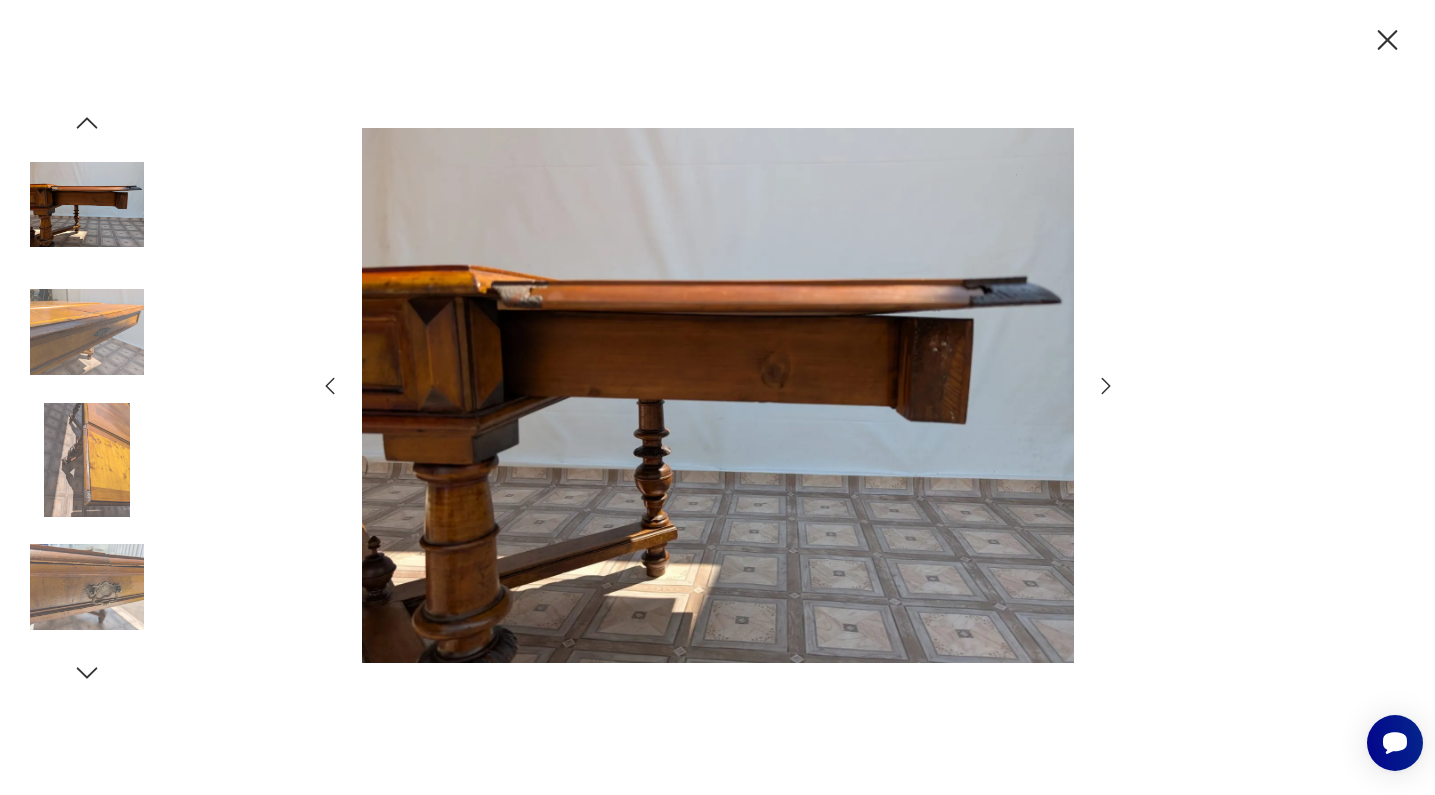 click 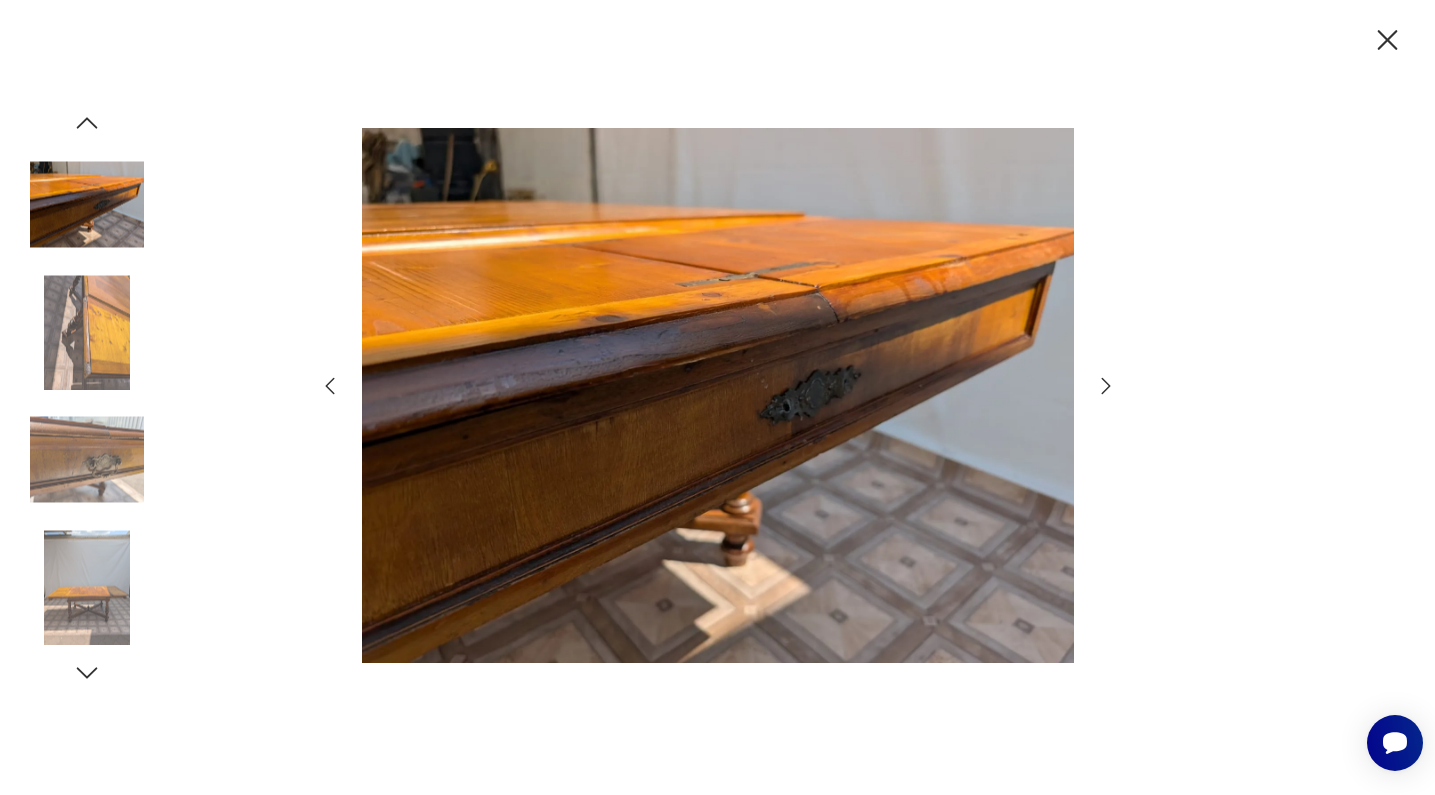 click 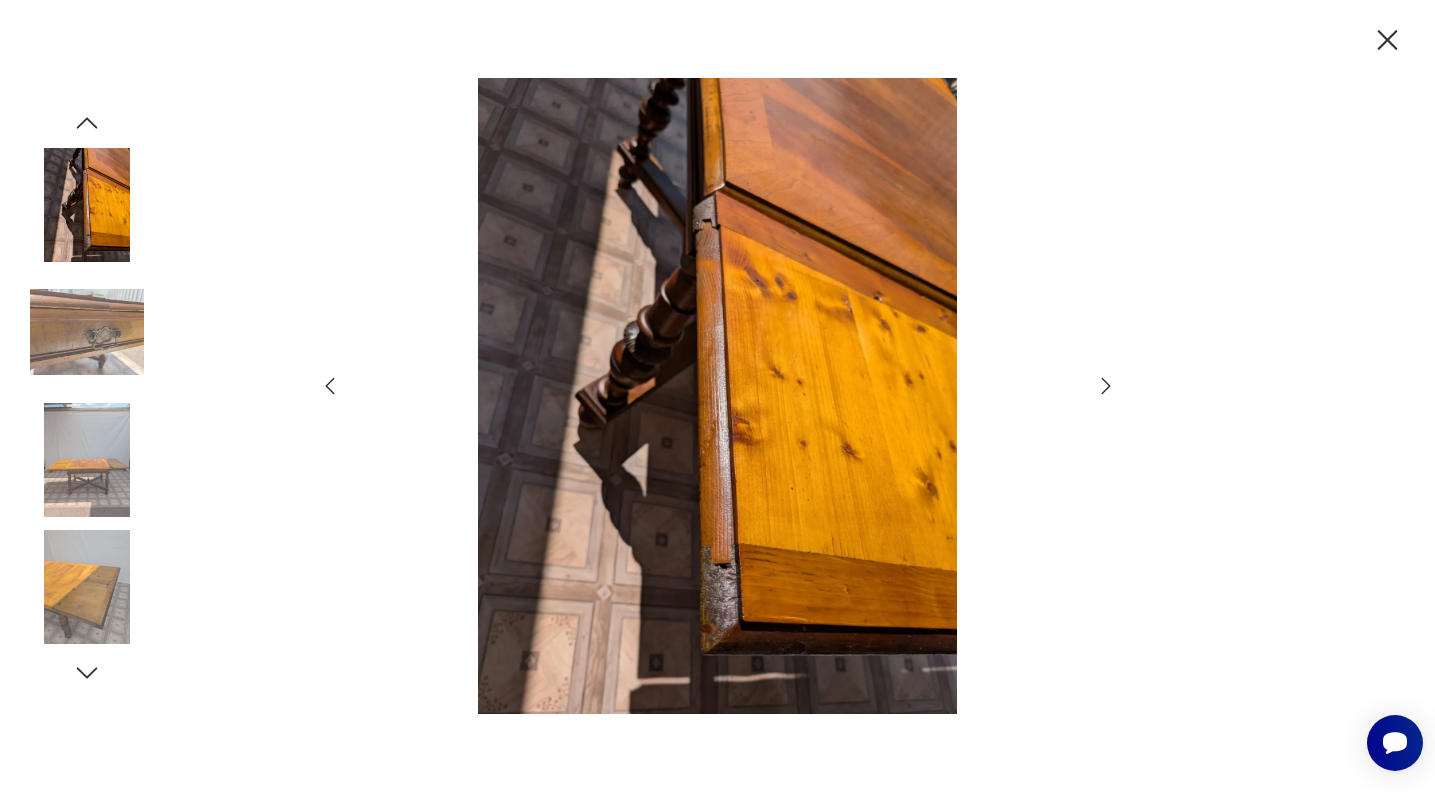click 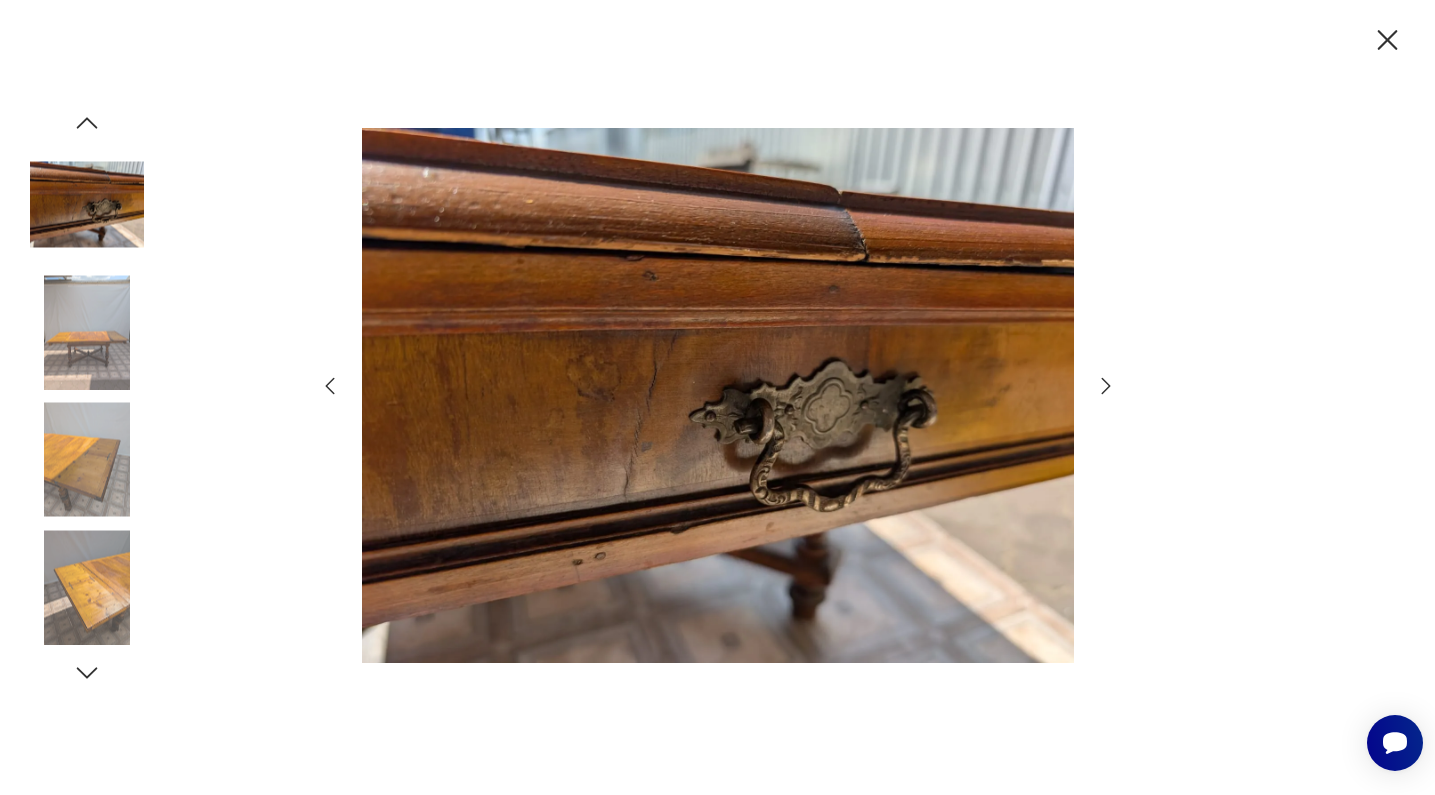click 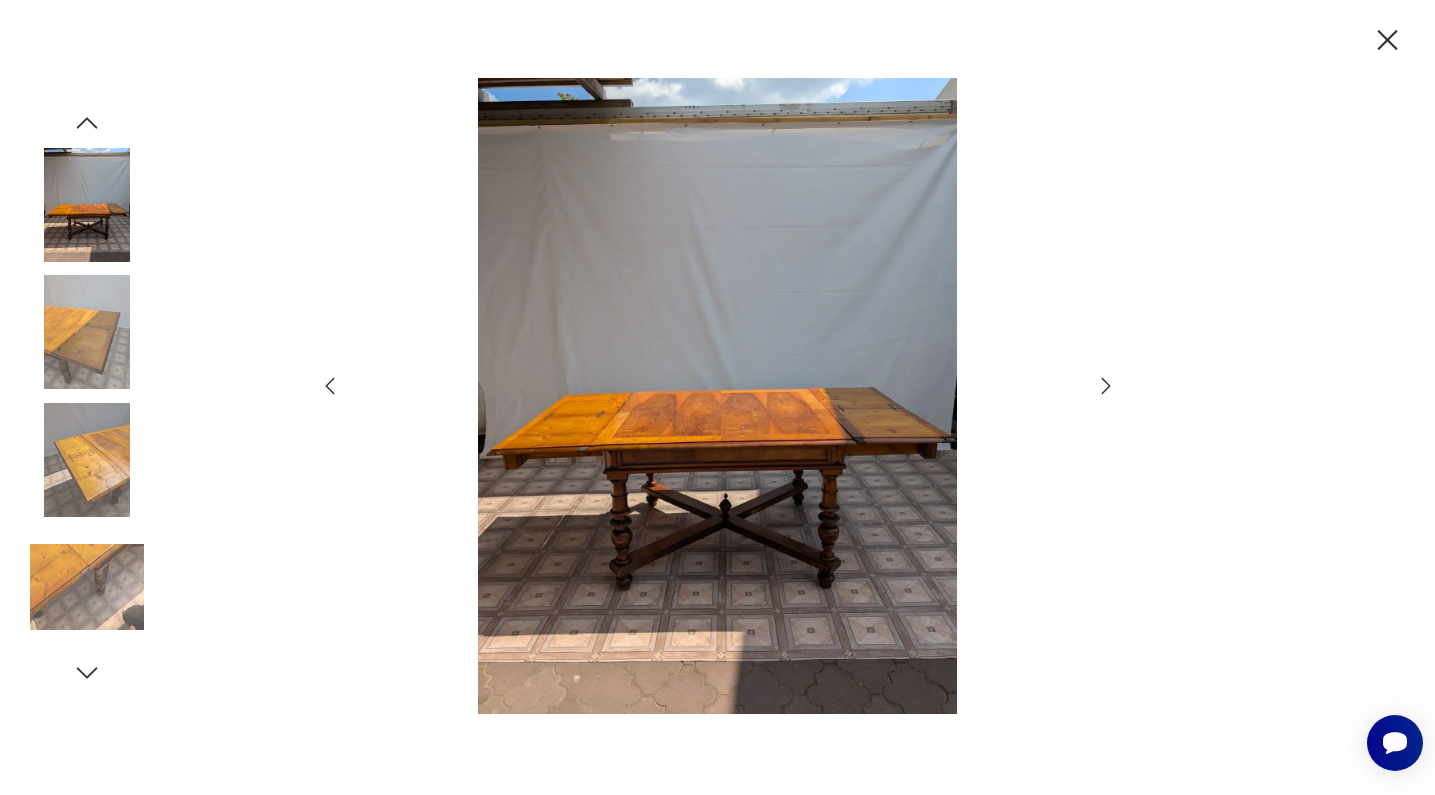 click 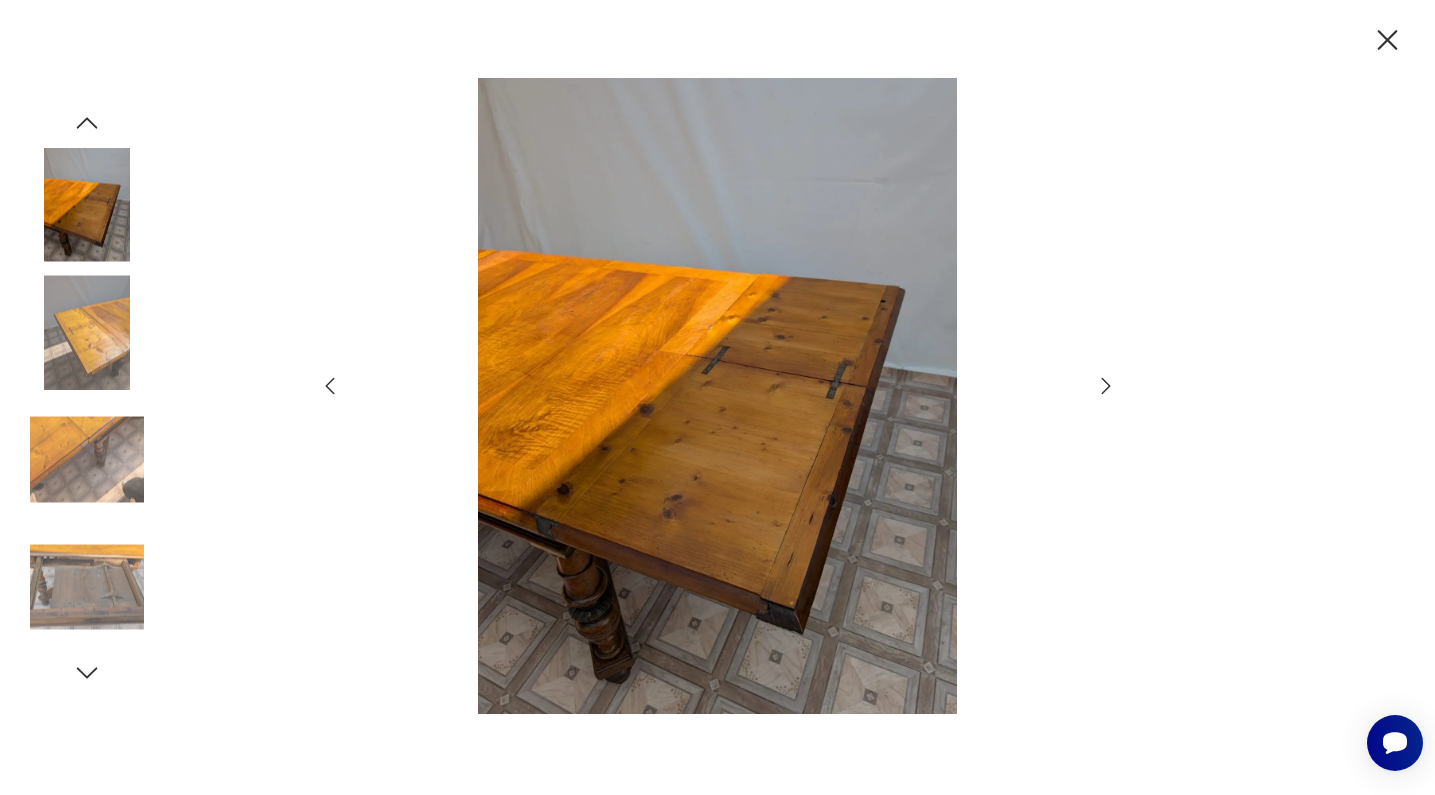click 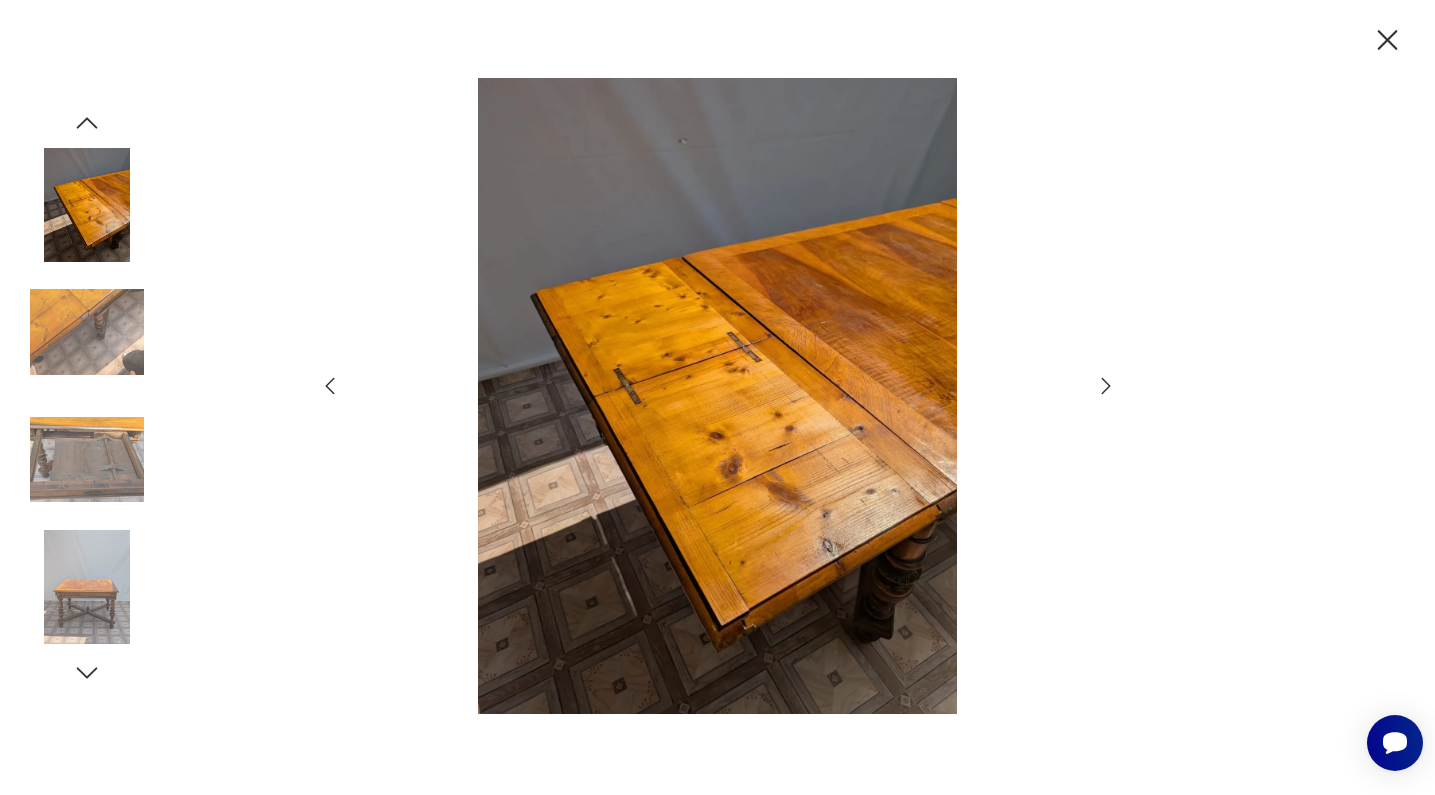 click 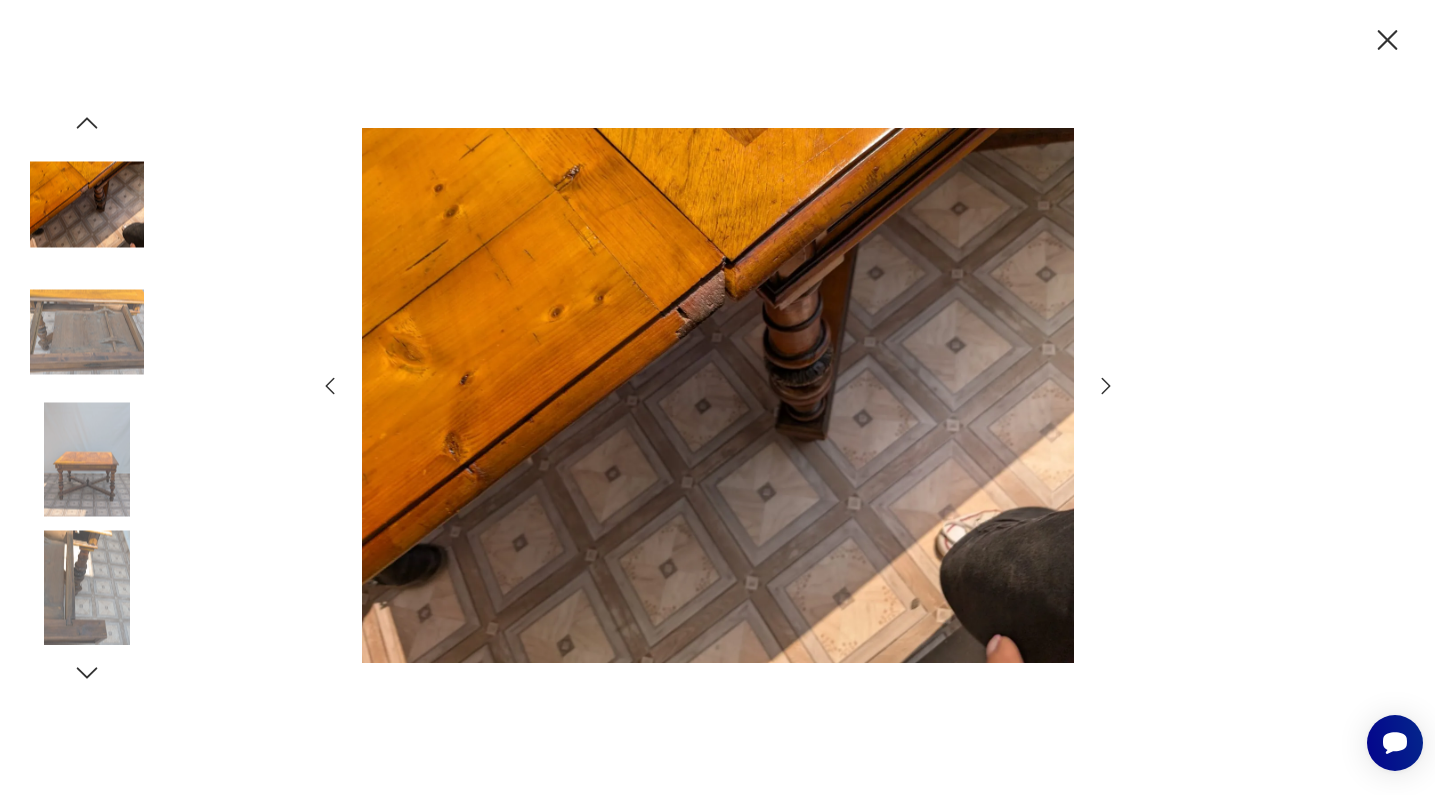 click 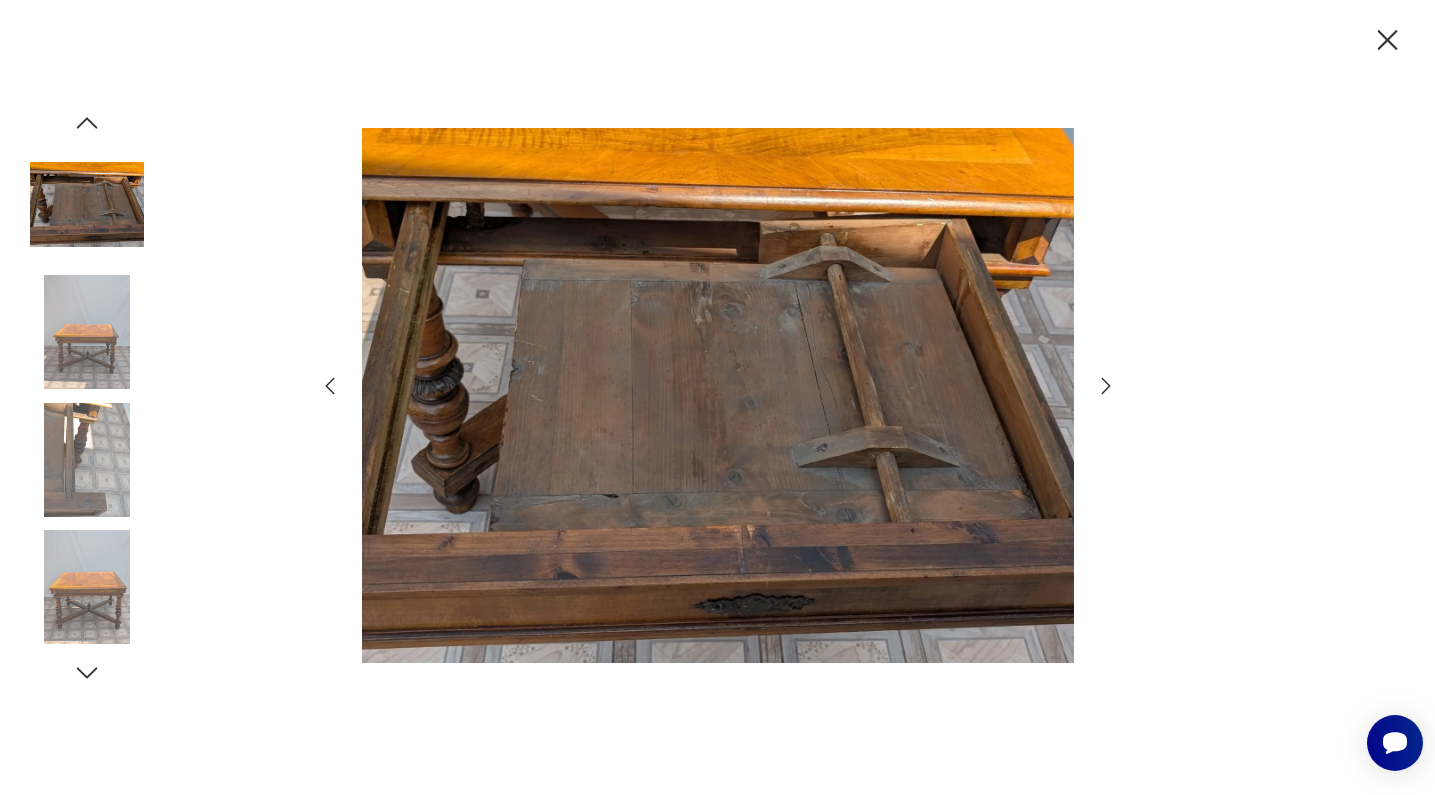 click 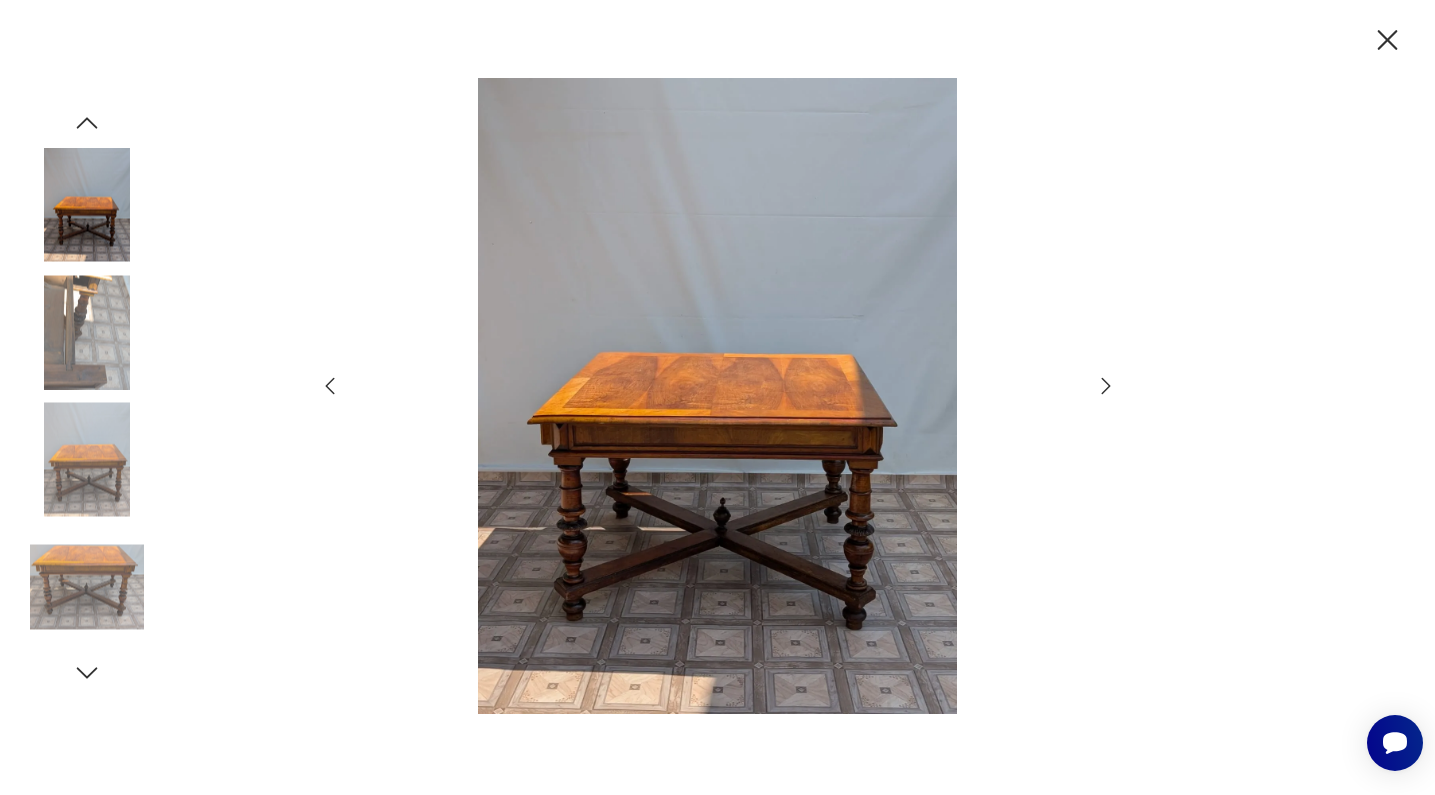 click 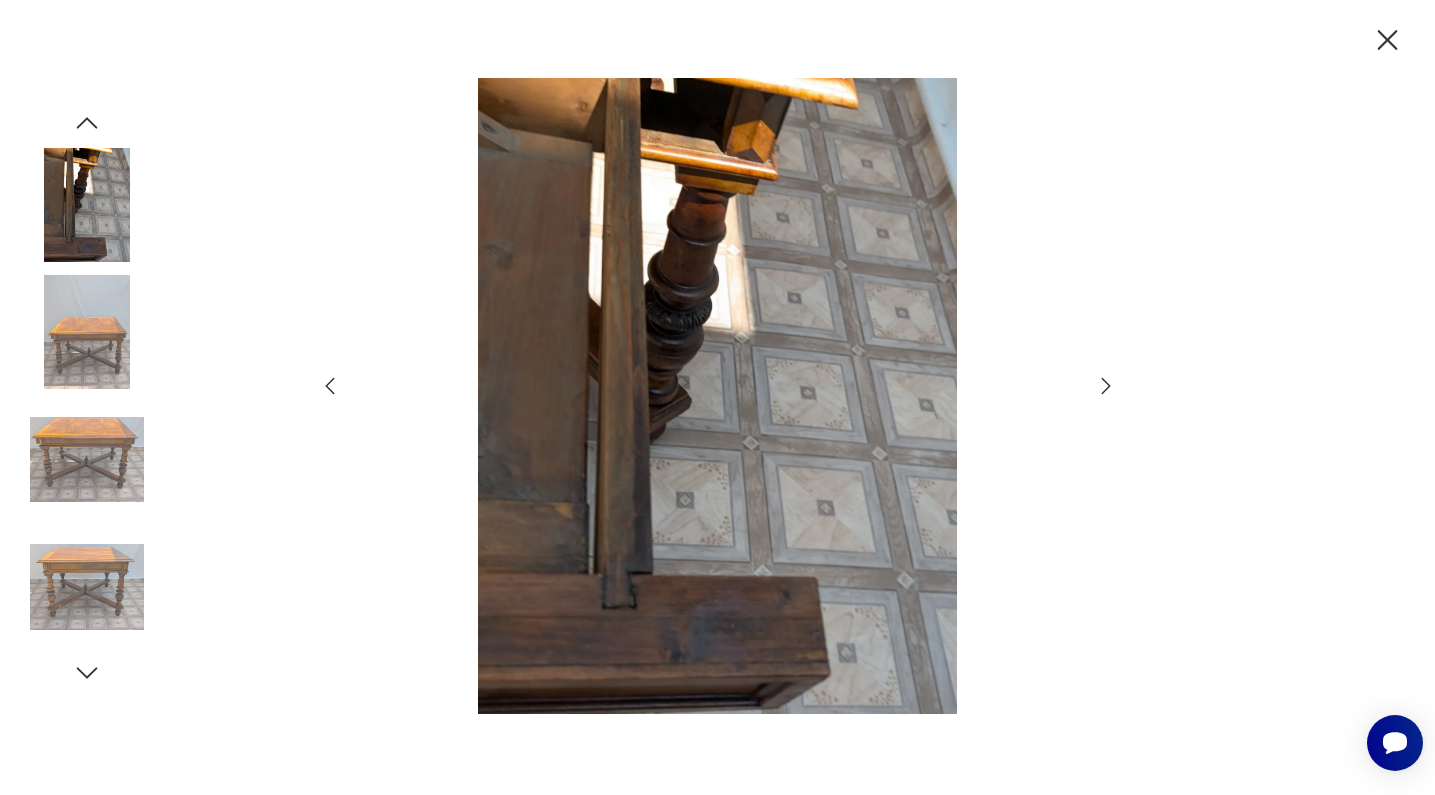 click 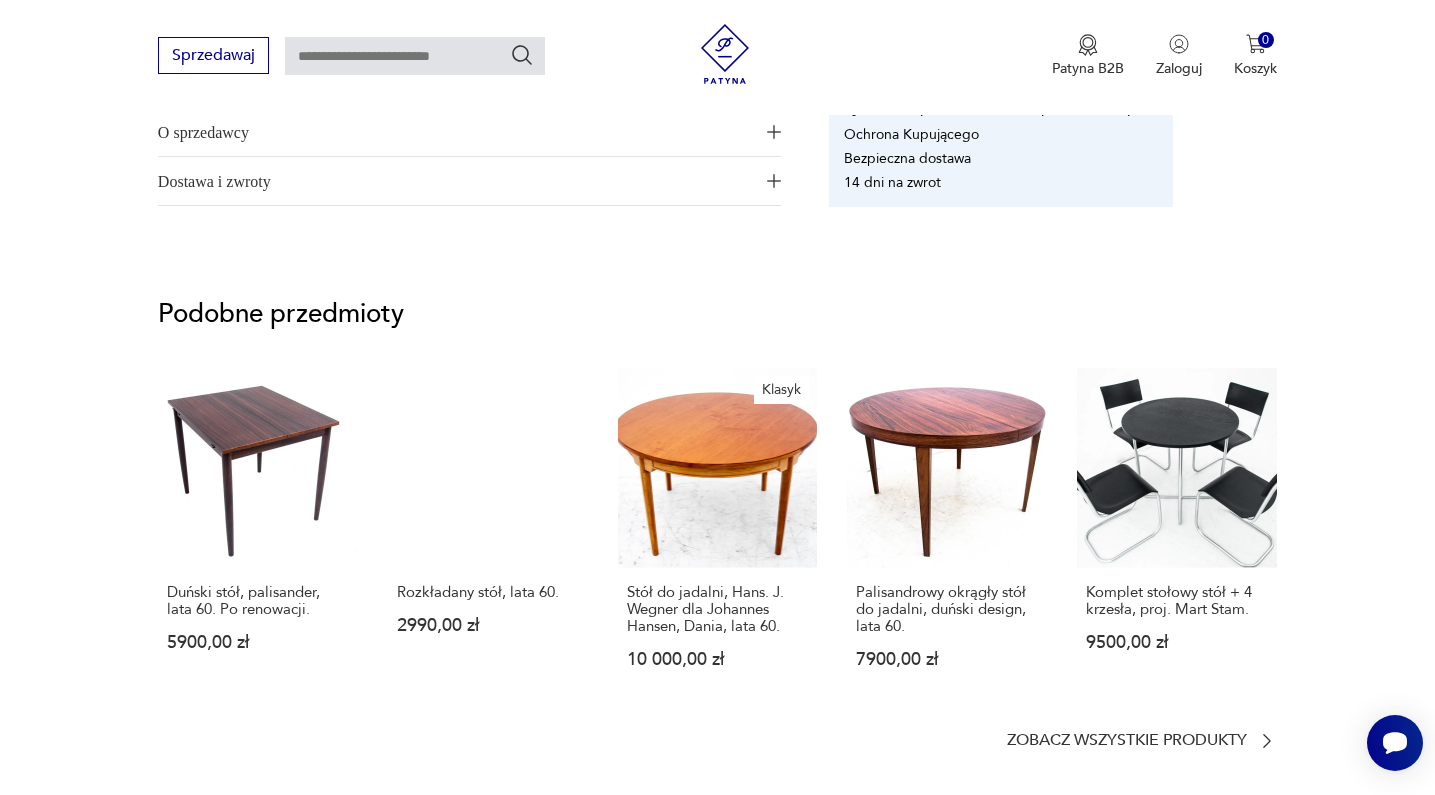 scroll, scrollTop: 1423, scrollLeft: 0, axis: vertical 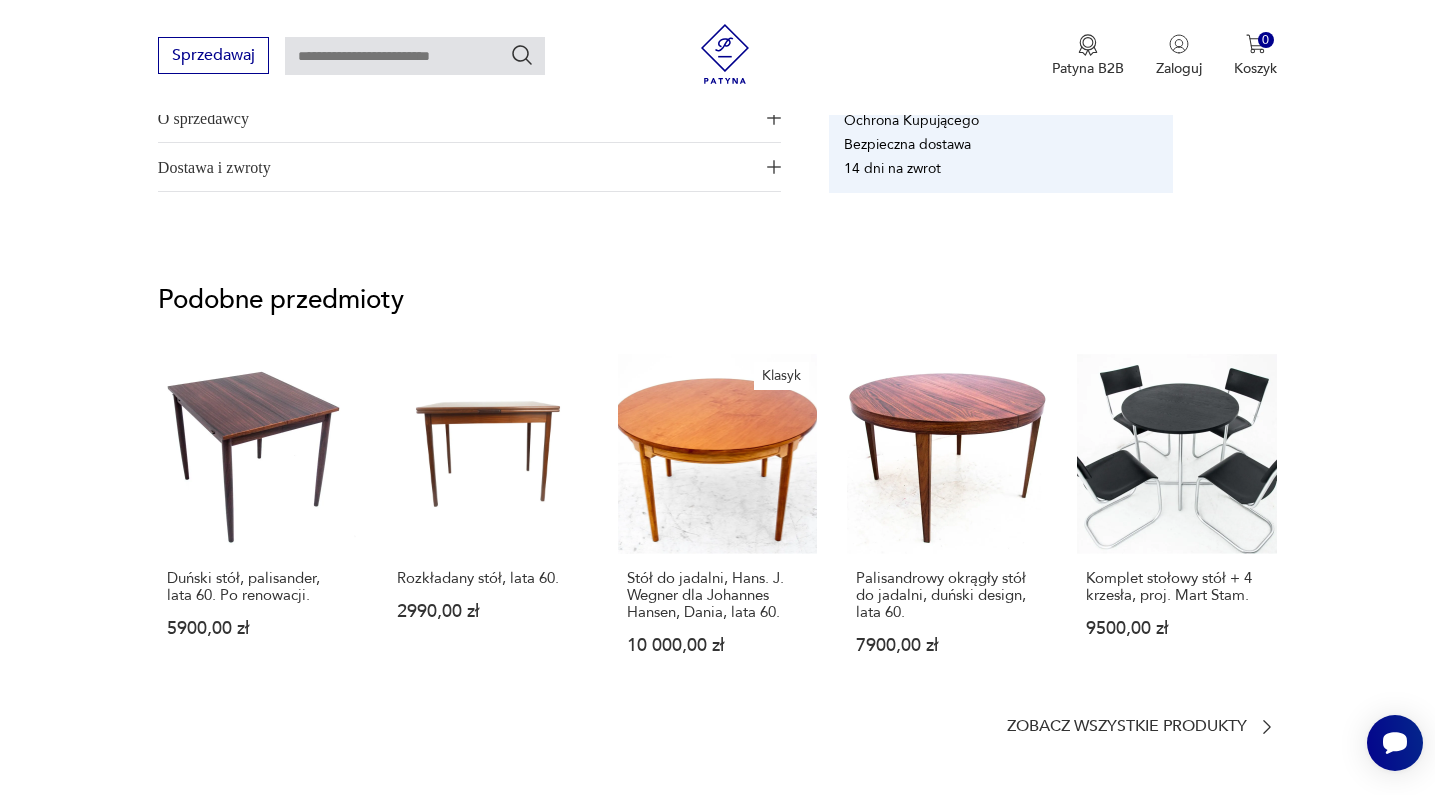click on "Duński stół, palisander, lata 60. Po renowacji. 5900,00 zł Rozkładany stół, lata 60. 2990,00 zł Klasyk Stół do jadalni, Hans. J. Wegner dla Johannes Hansen, Dania, lata 60. 10 000,00 zł Palisandrowy okrągły stół do jadalni, duński design, lata 60. 7900,00 zł Komplet stołowy stół + 4 krzesła, proj. Mart Stam. 9500,00 zł" at bounding box center [717, 523] 